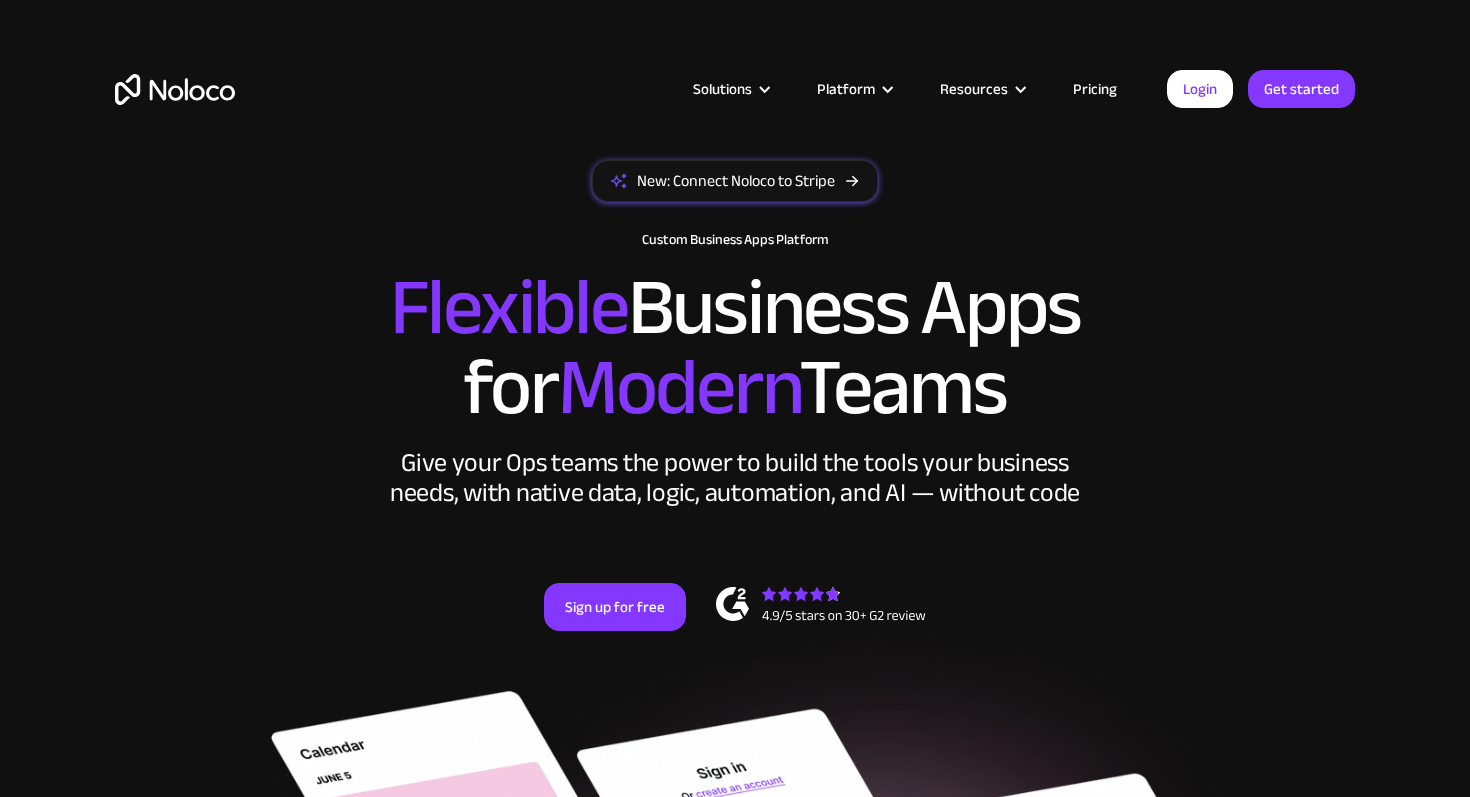 scroll, scrollTop: 0, scrollLeft: 0, axis: both 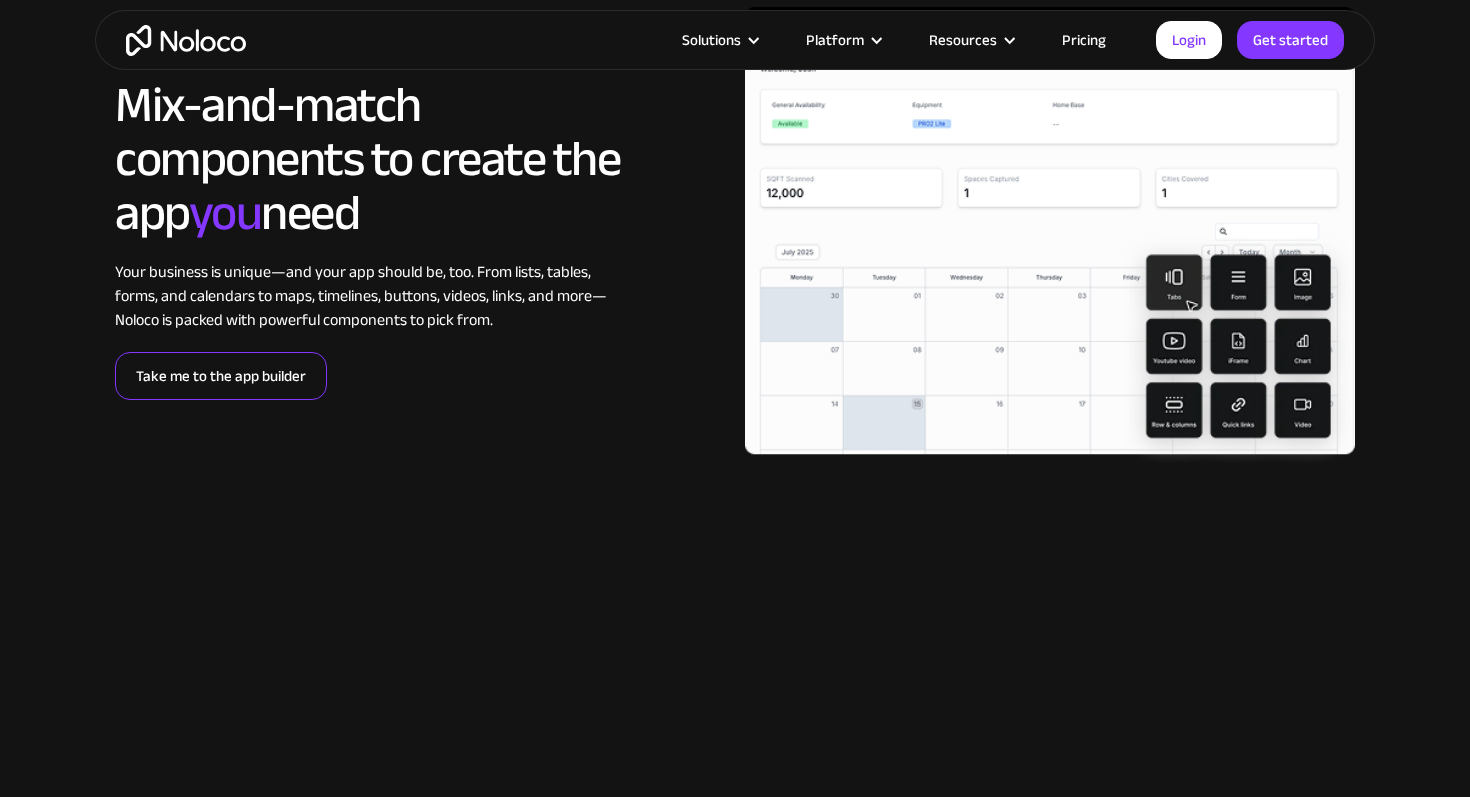 click on "Take me to the app builder" at bounding box center (221, 376) 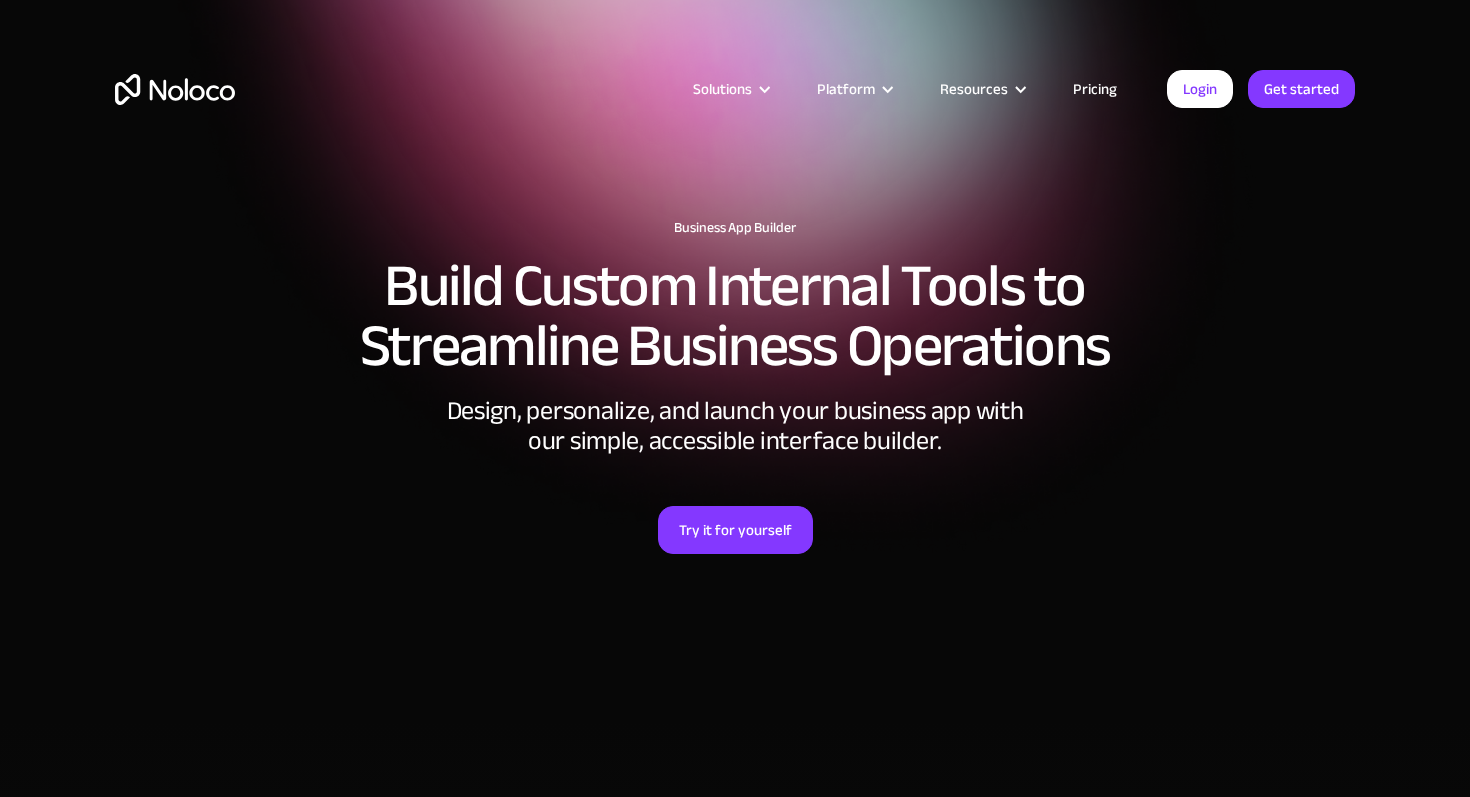 scroll, scrollTop: 0, scrollLeft: 0, axis: both 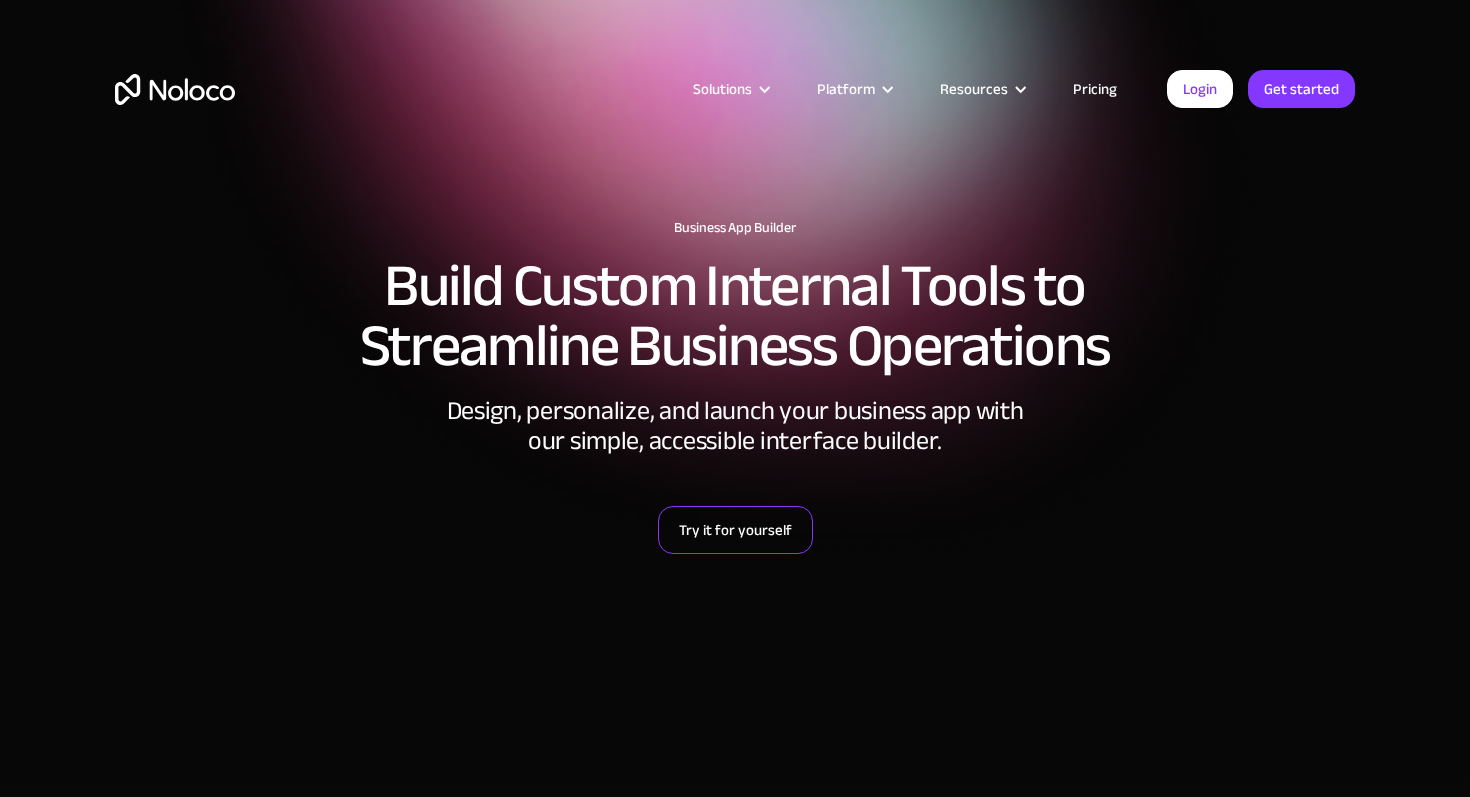 click on "Try it for yourself" at bounding box center [735, 530] 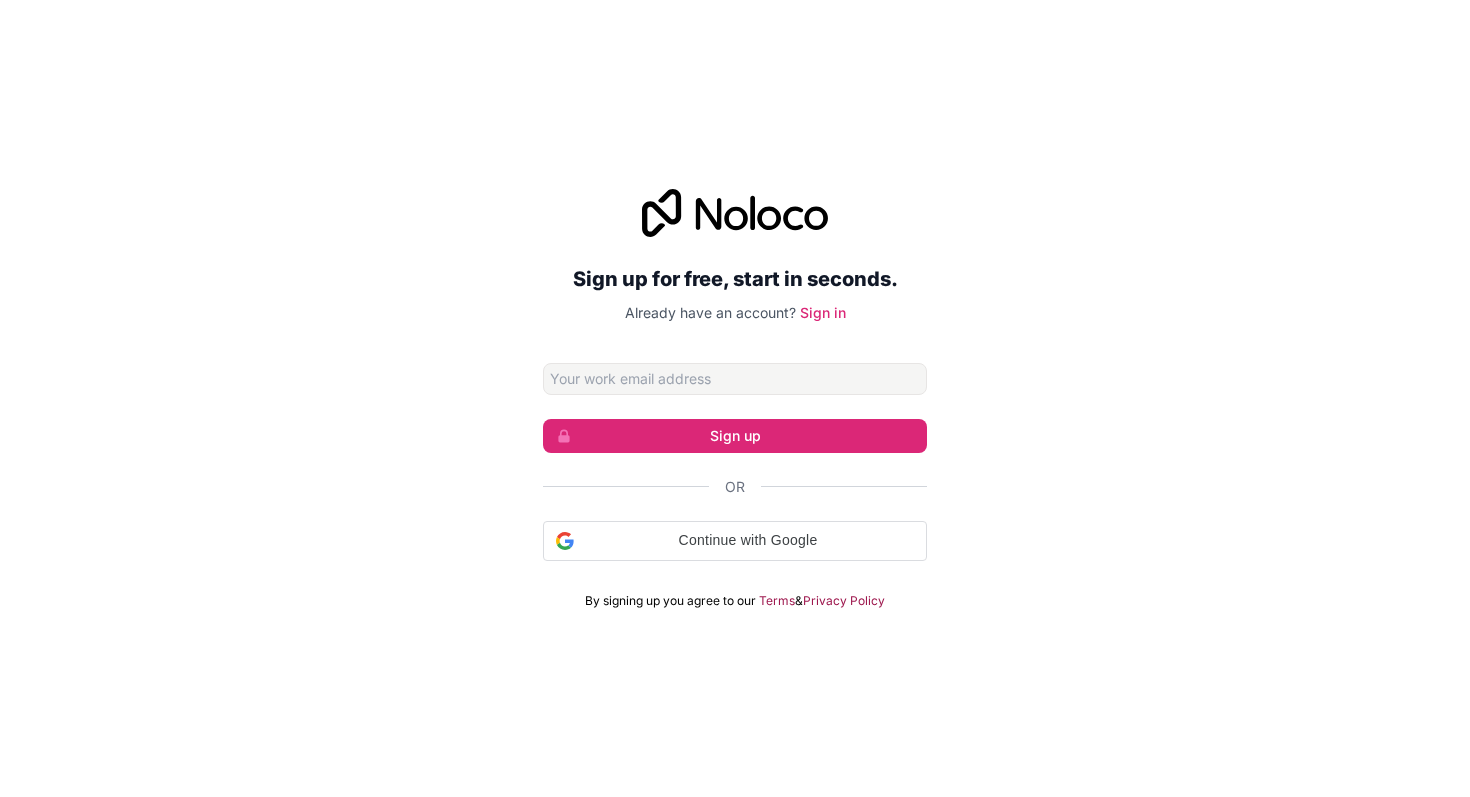 scroll, scrollTop: 0, scrollLeft: 0, axis: both 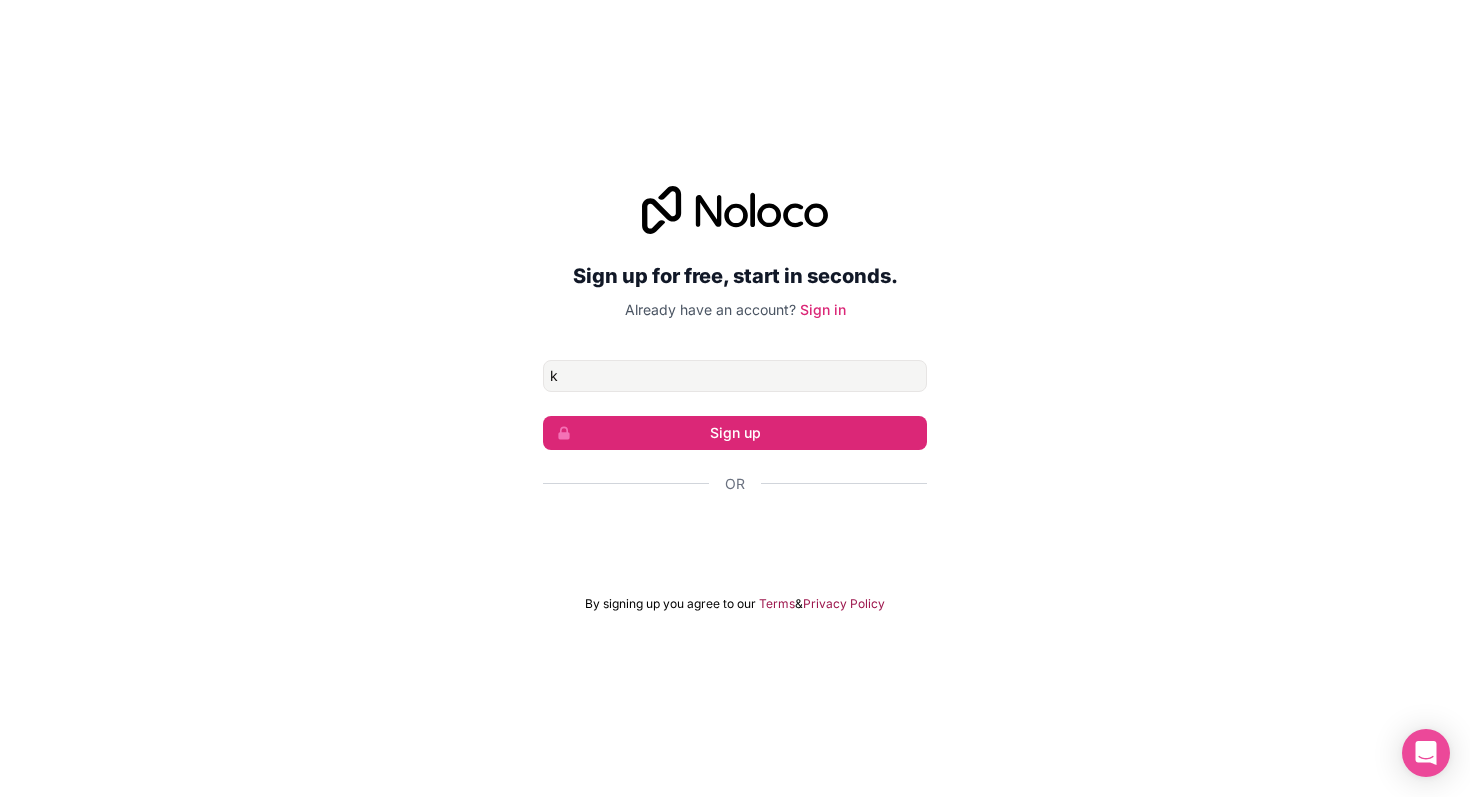 type on "kevin.k@barespace.io" 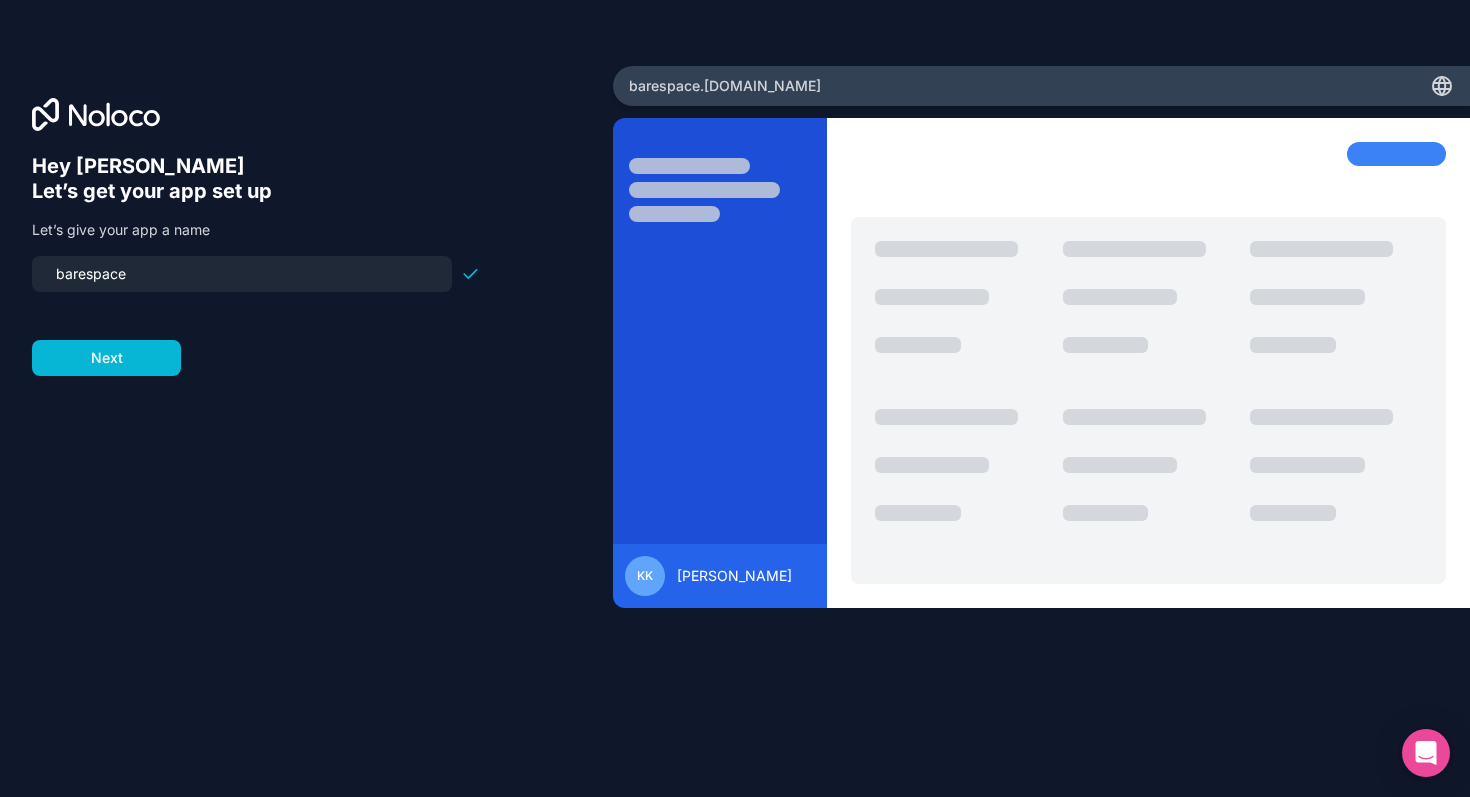 click on "barespace" at bounding box center [242, 274] 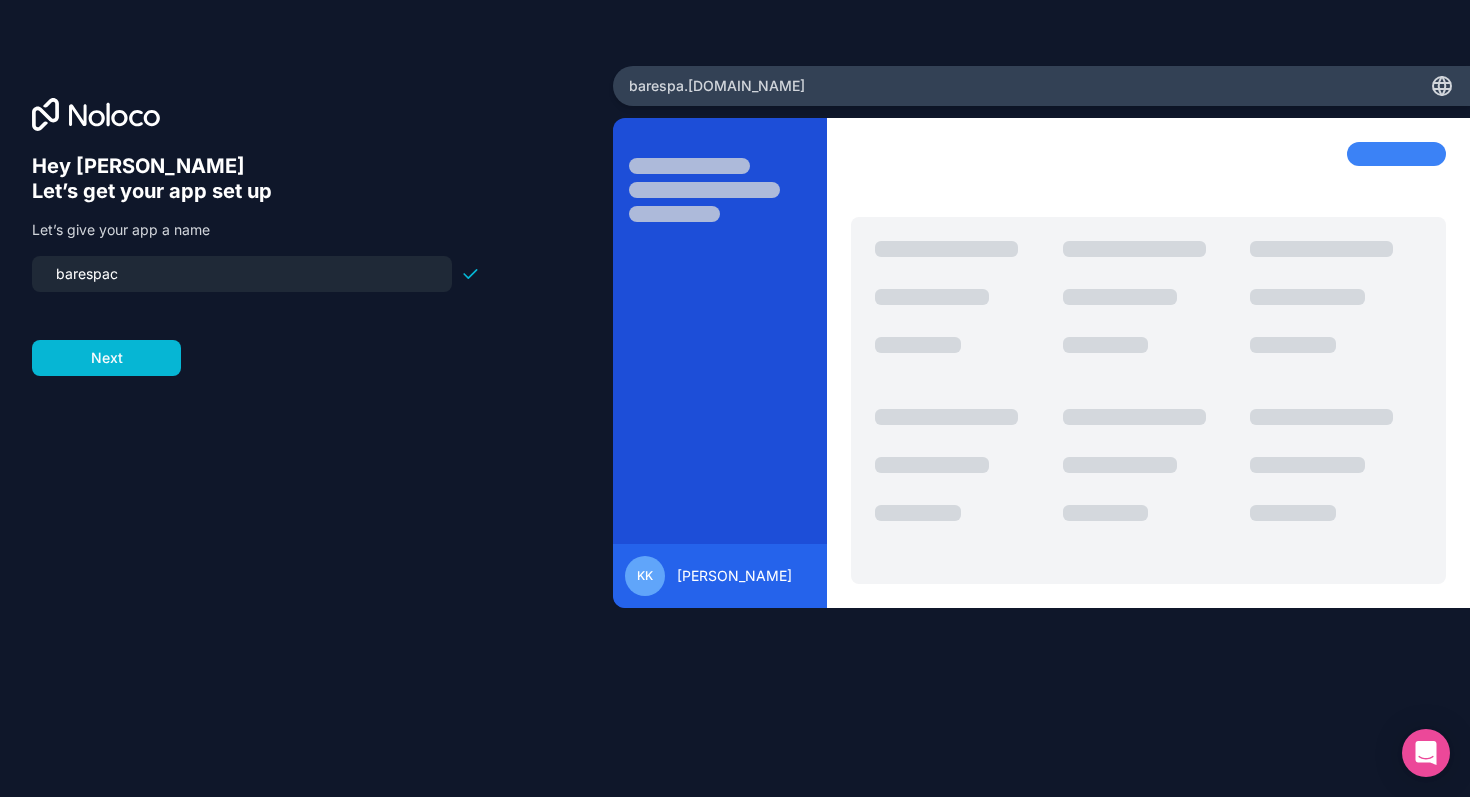 type on "barespace" 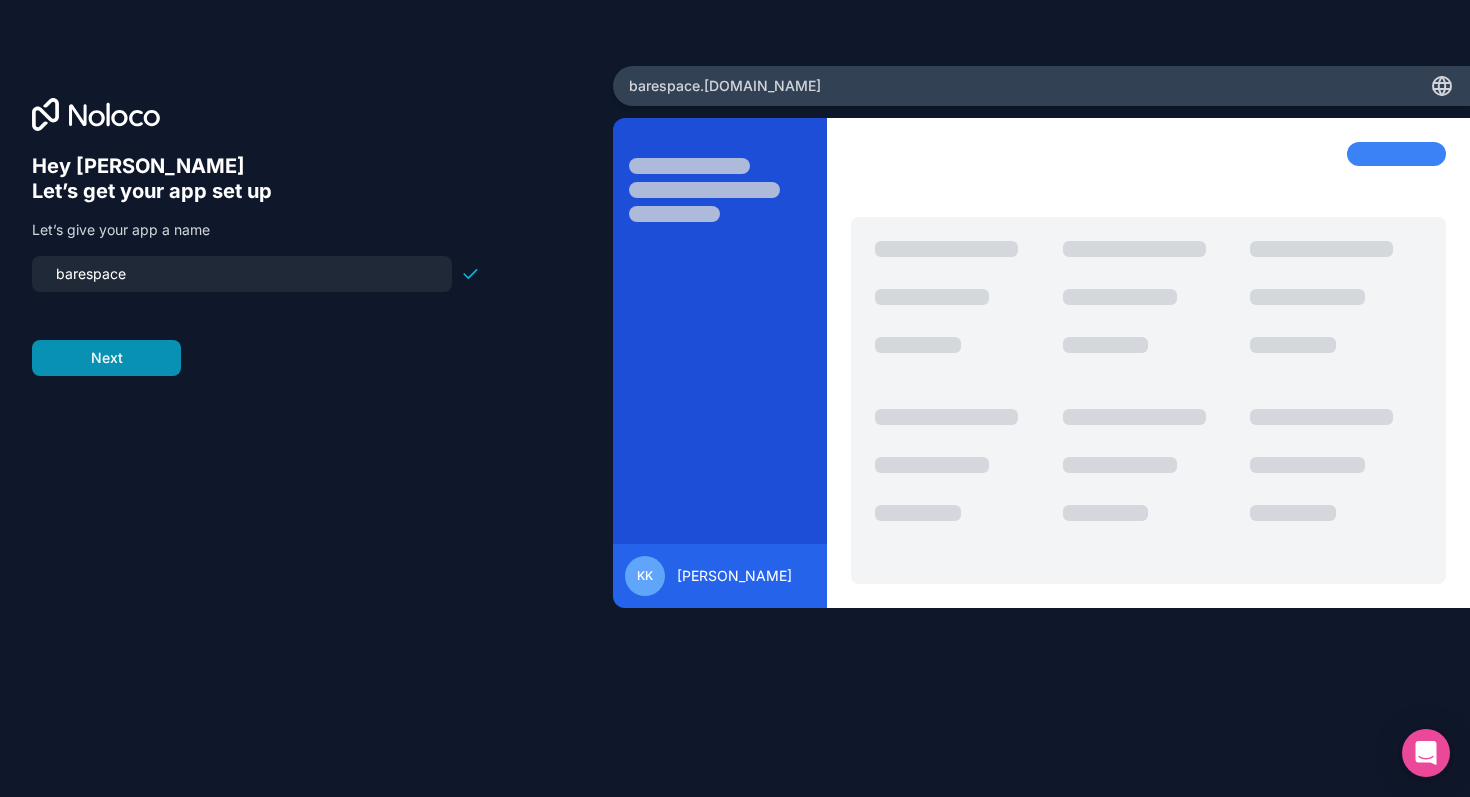 click on "Next" at bounding box center [106, 358] 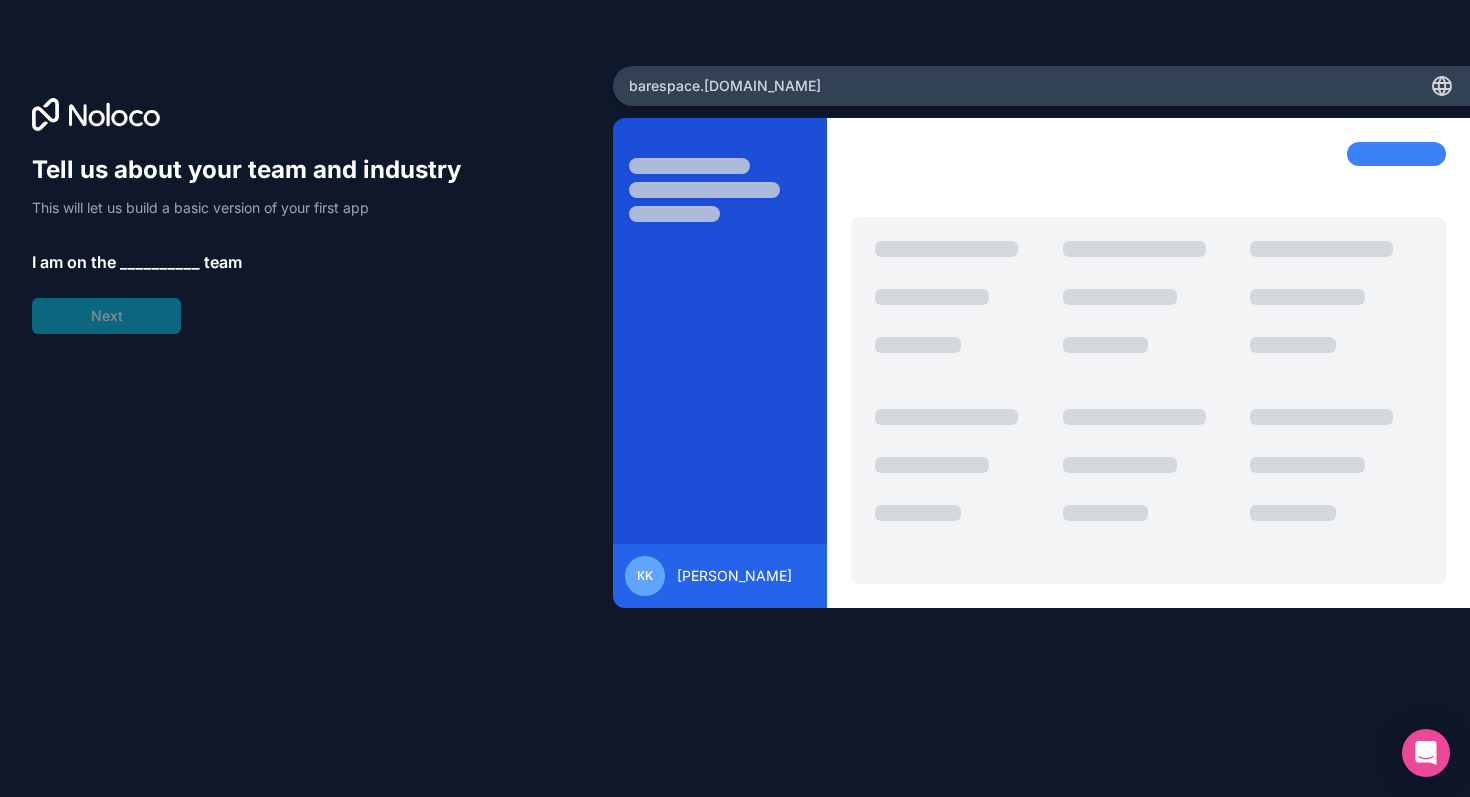 click on "__________" at bounding box center (160, 262) 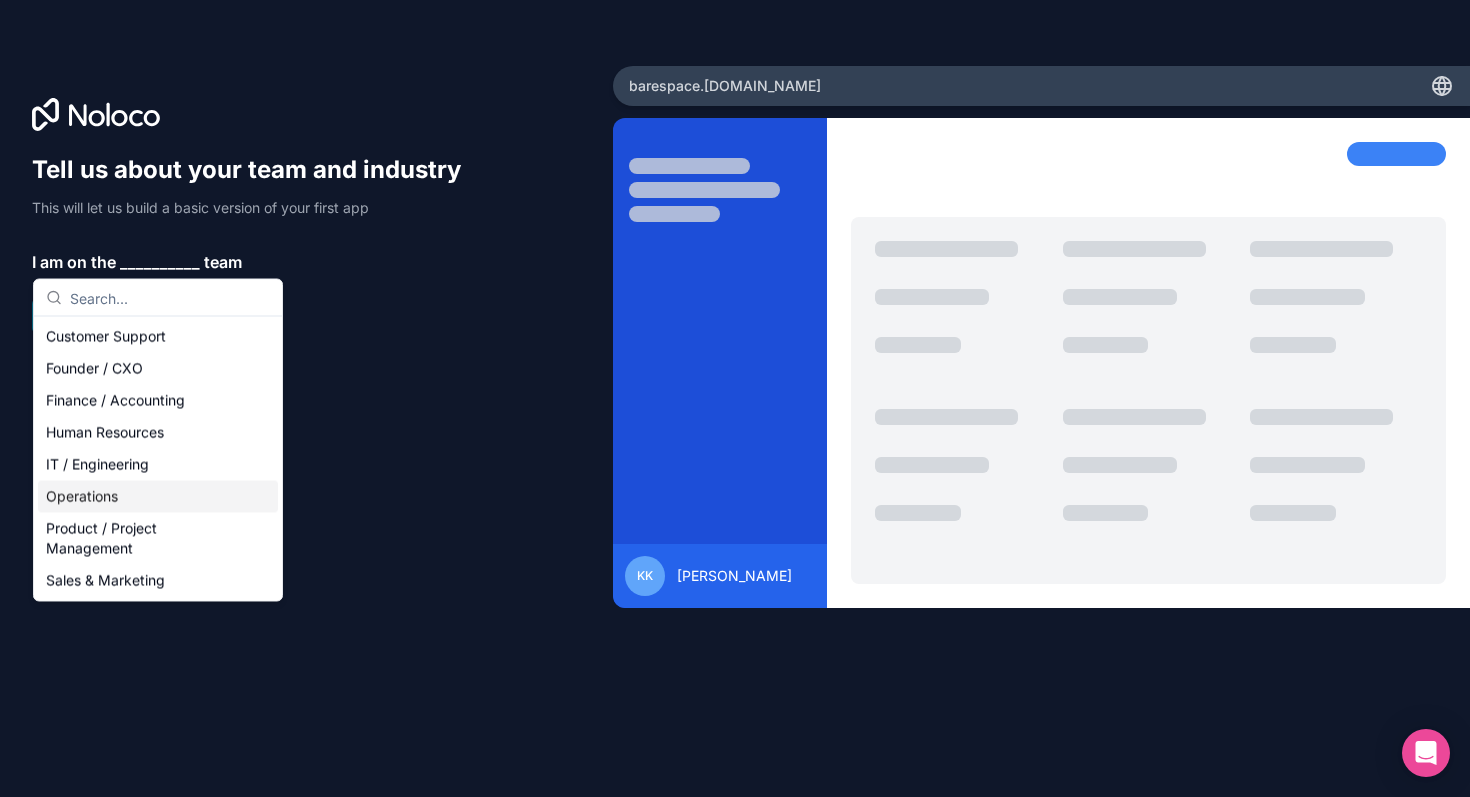 click on "Operations" at bounding box center (158, 497) 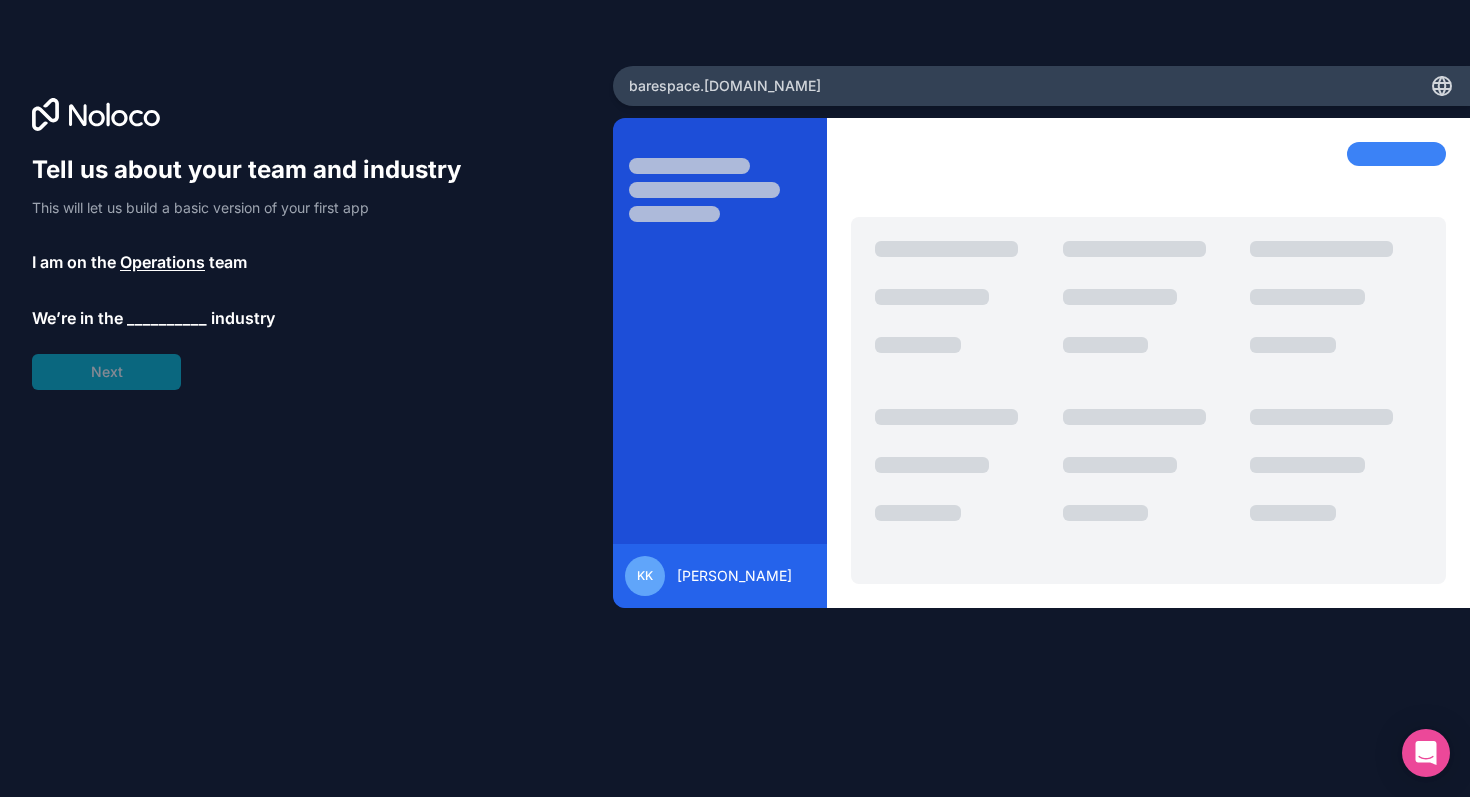 click on "__________" at bounding box center (167, 318) 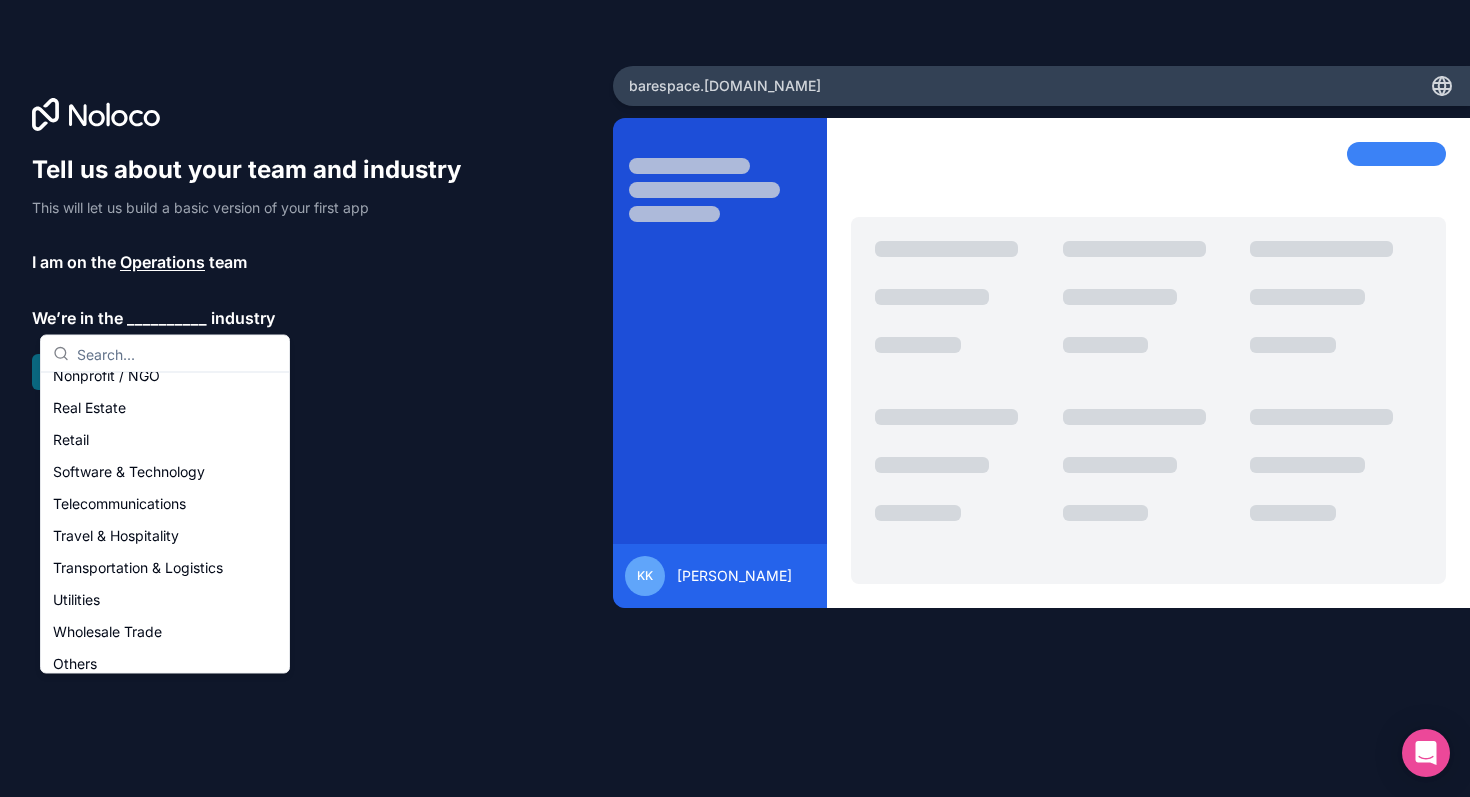 scroll, scrollTop: 412, scrollLeft: 0, axis: vertical 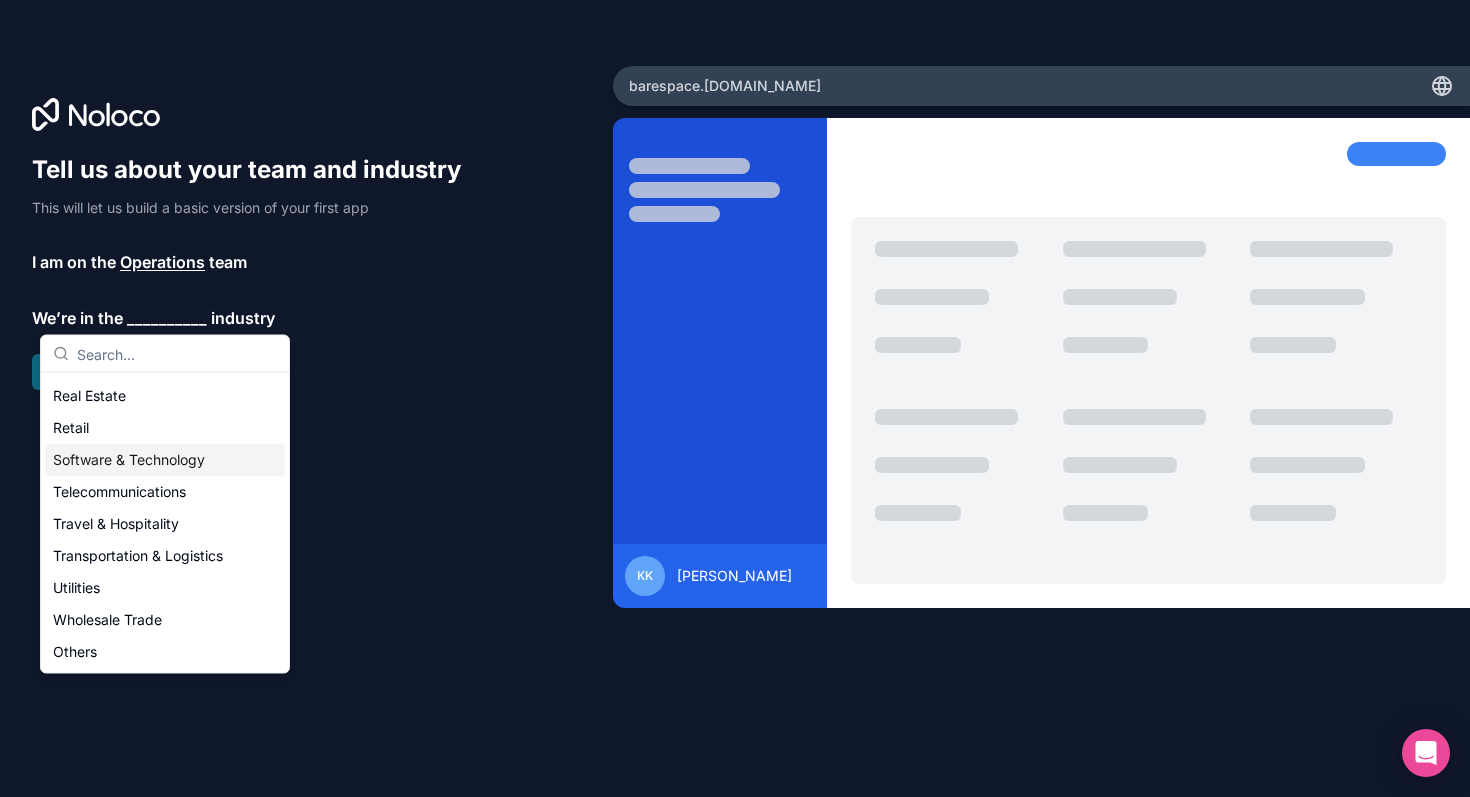 click on "Software & Technology" at bounding box center [165, 461] 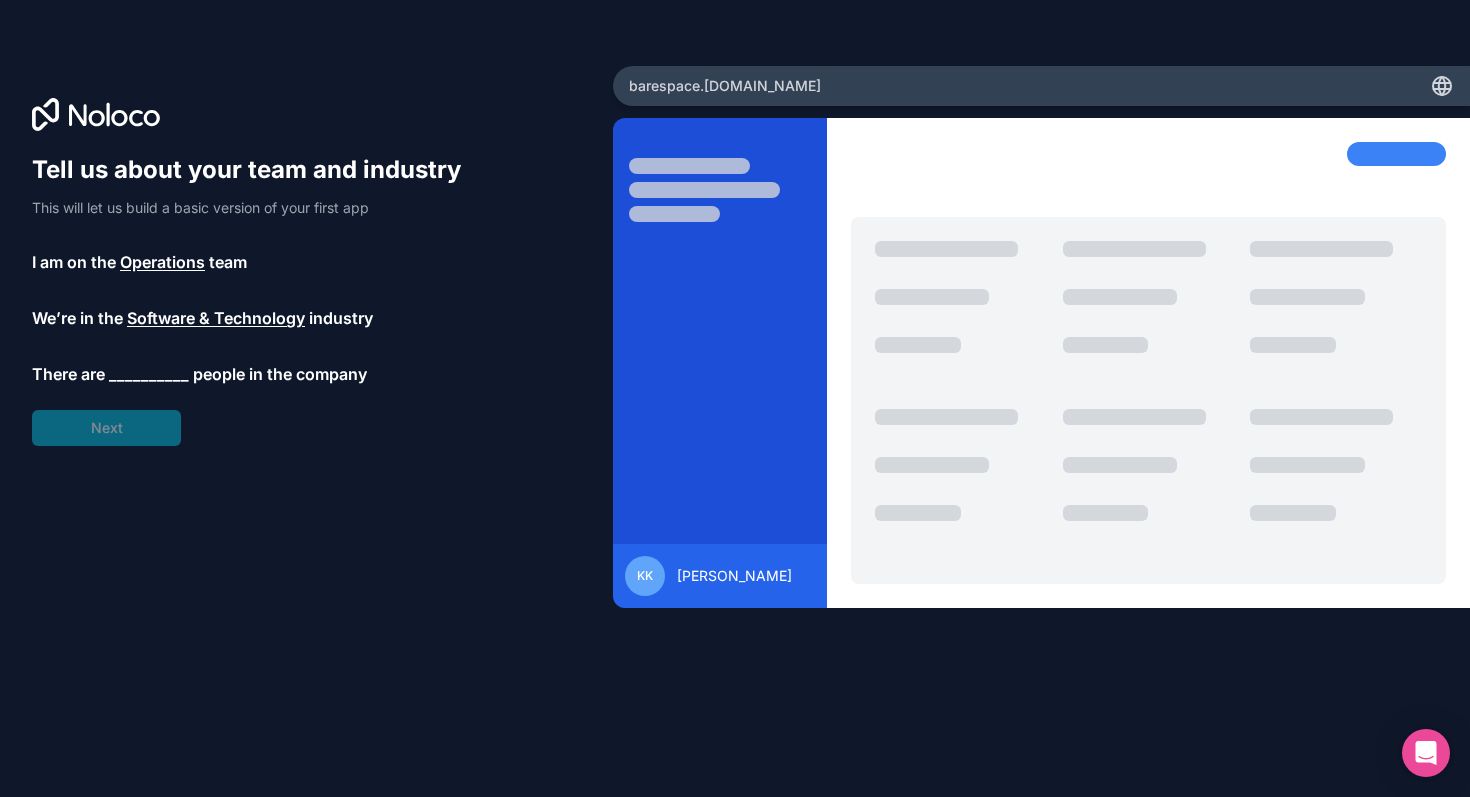 click on "__________" at bounding box center (149, 374) 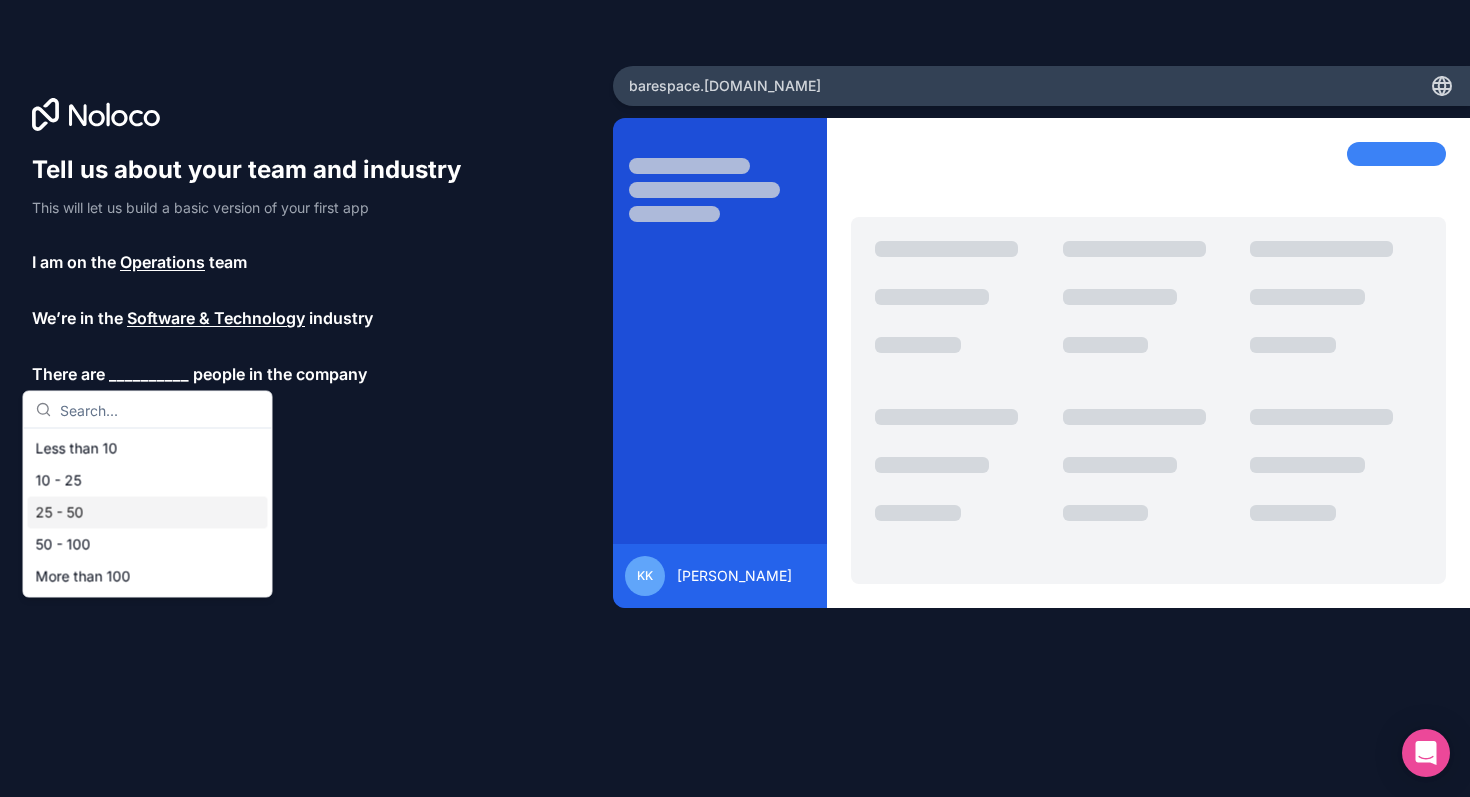 click on "25 - 50" at bounding box center (148, 513) 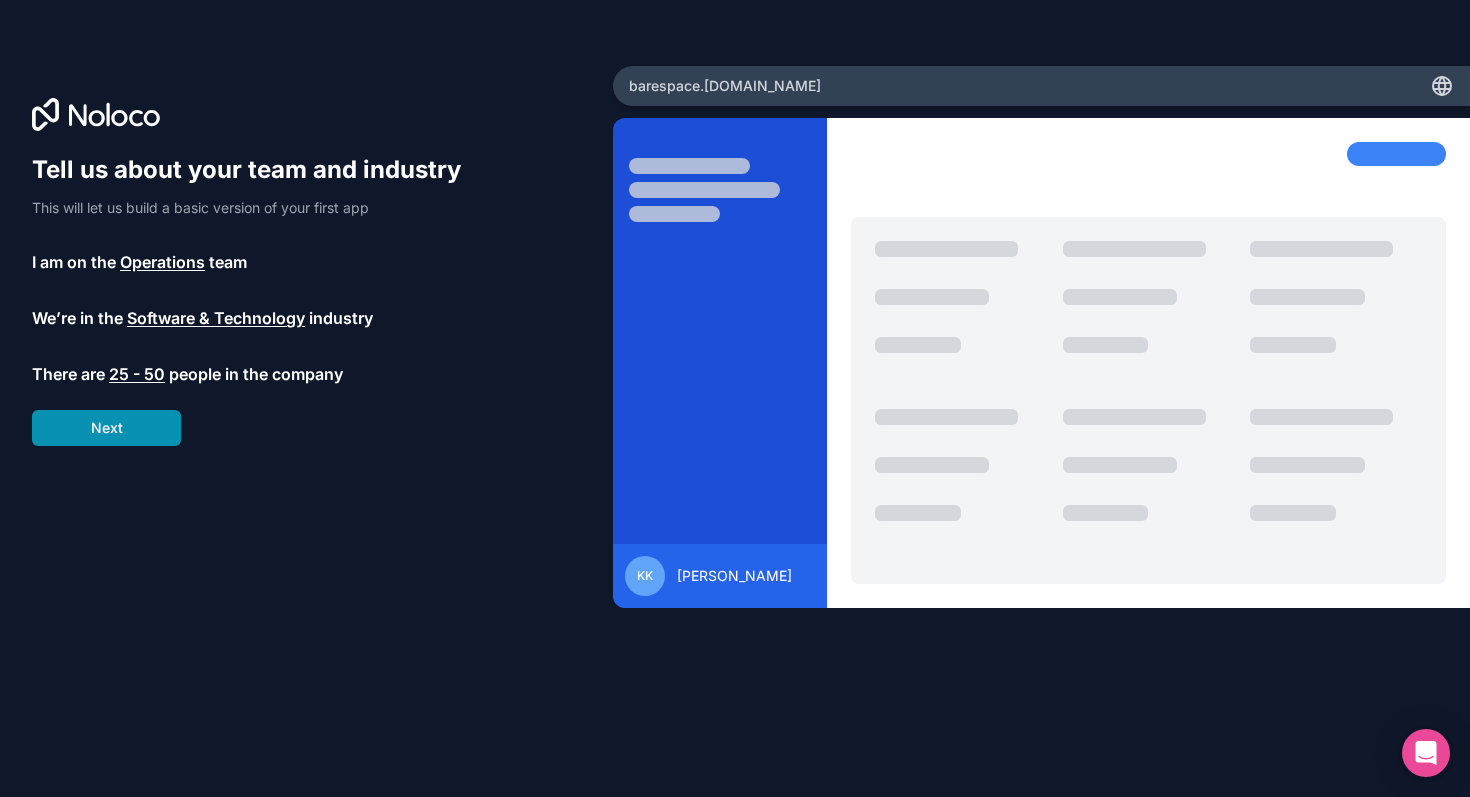 click on "Next" at bounding box center (106, 428) 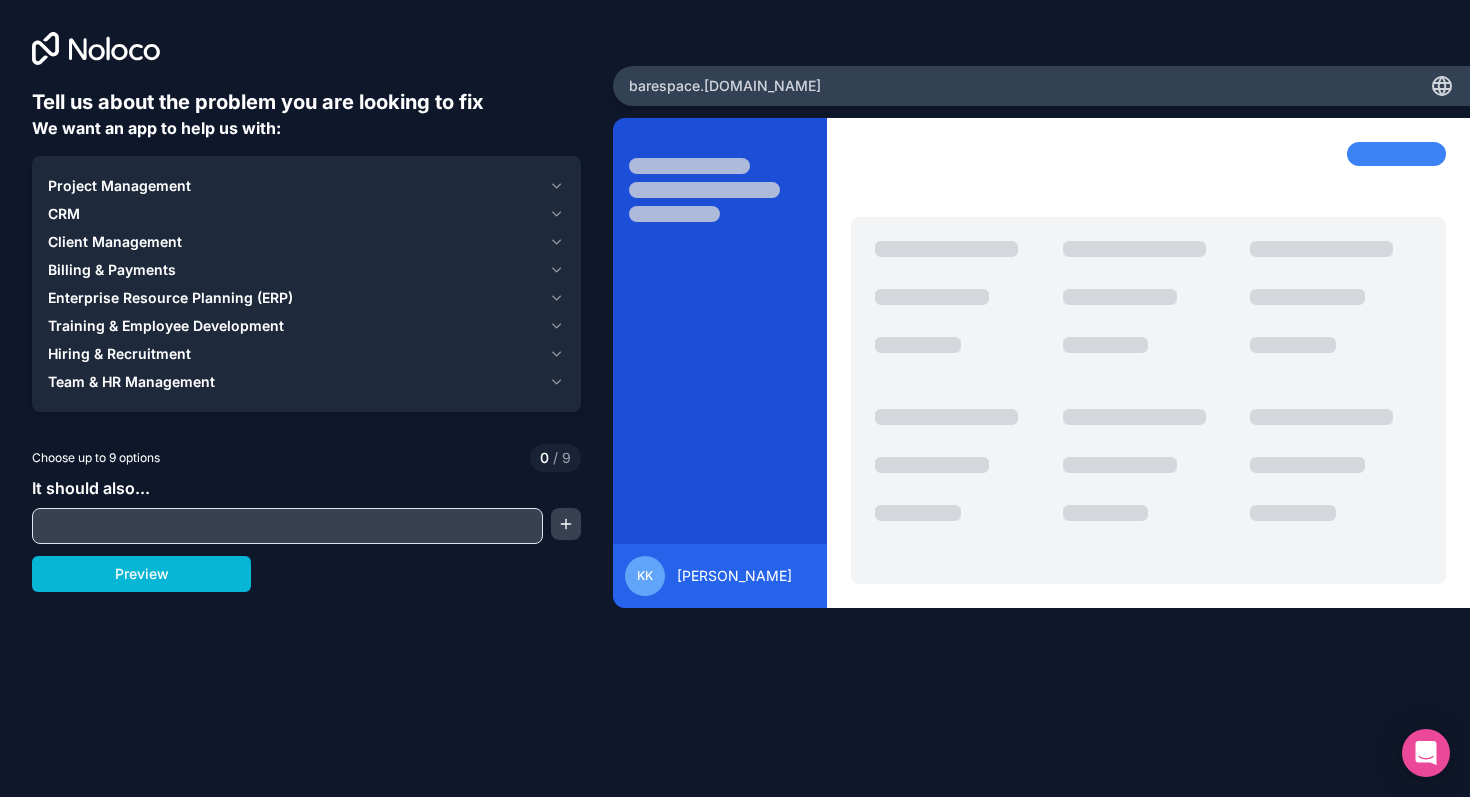 click at bounding box center (287, 526) 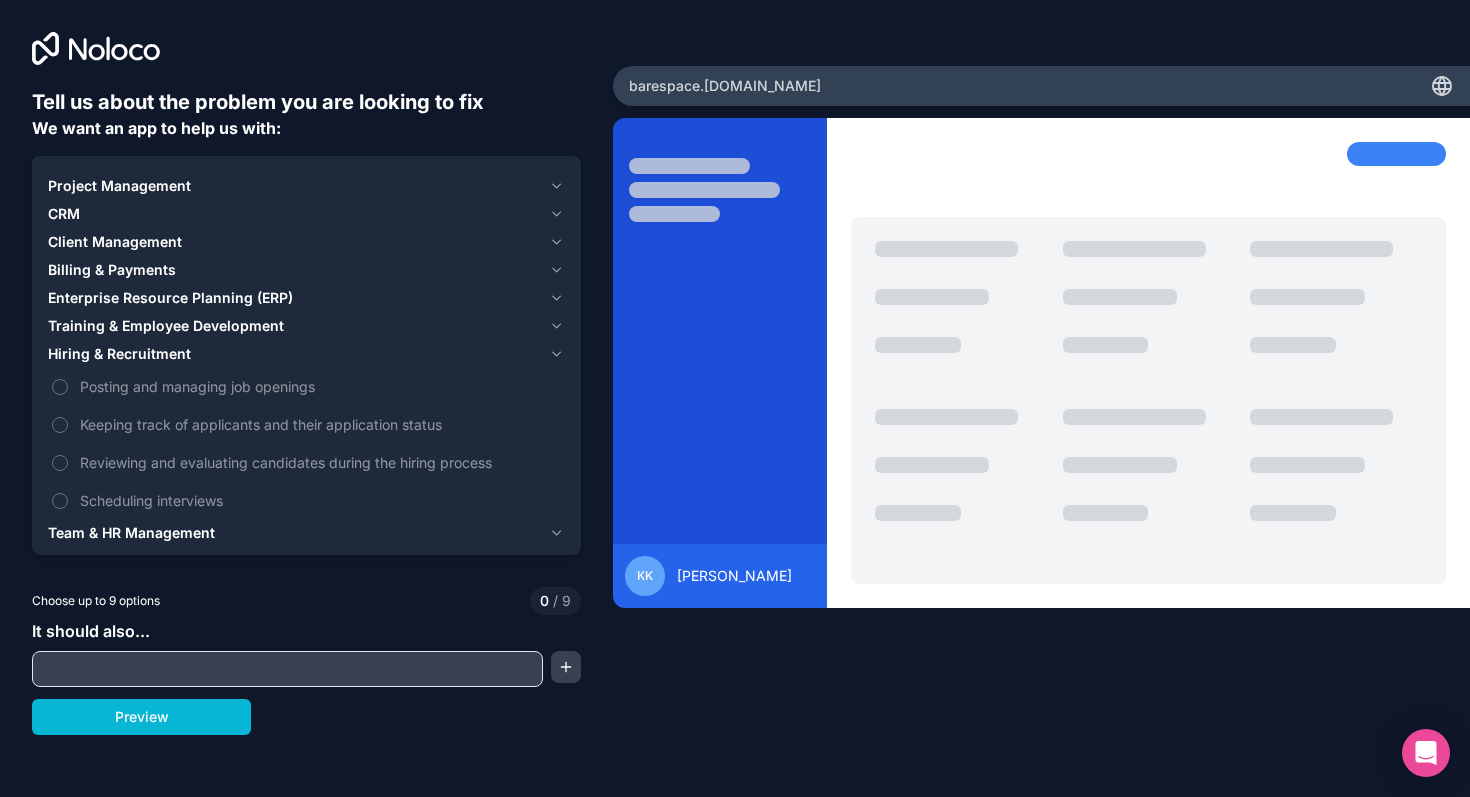 click 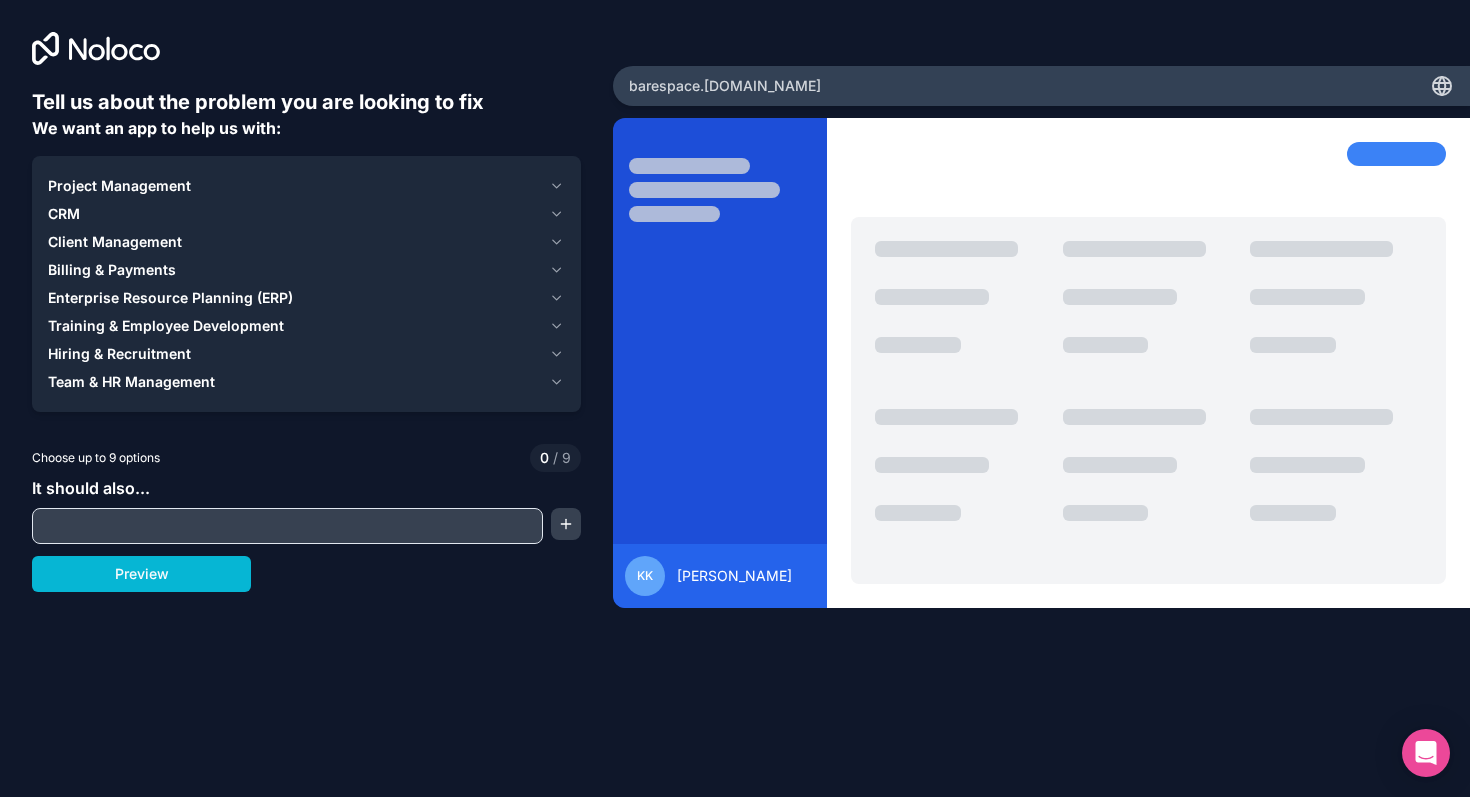 click 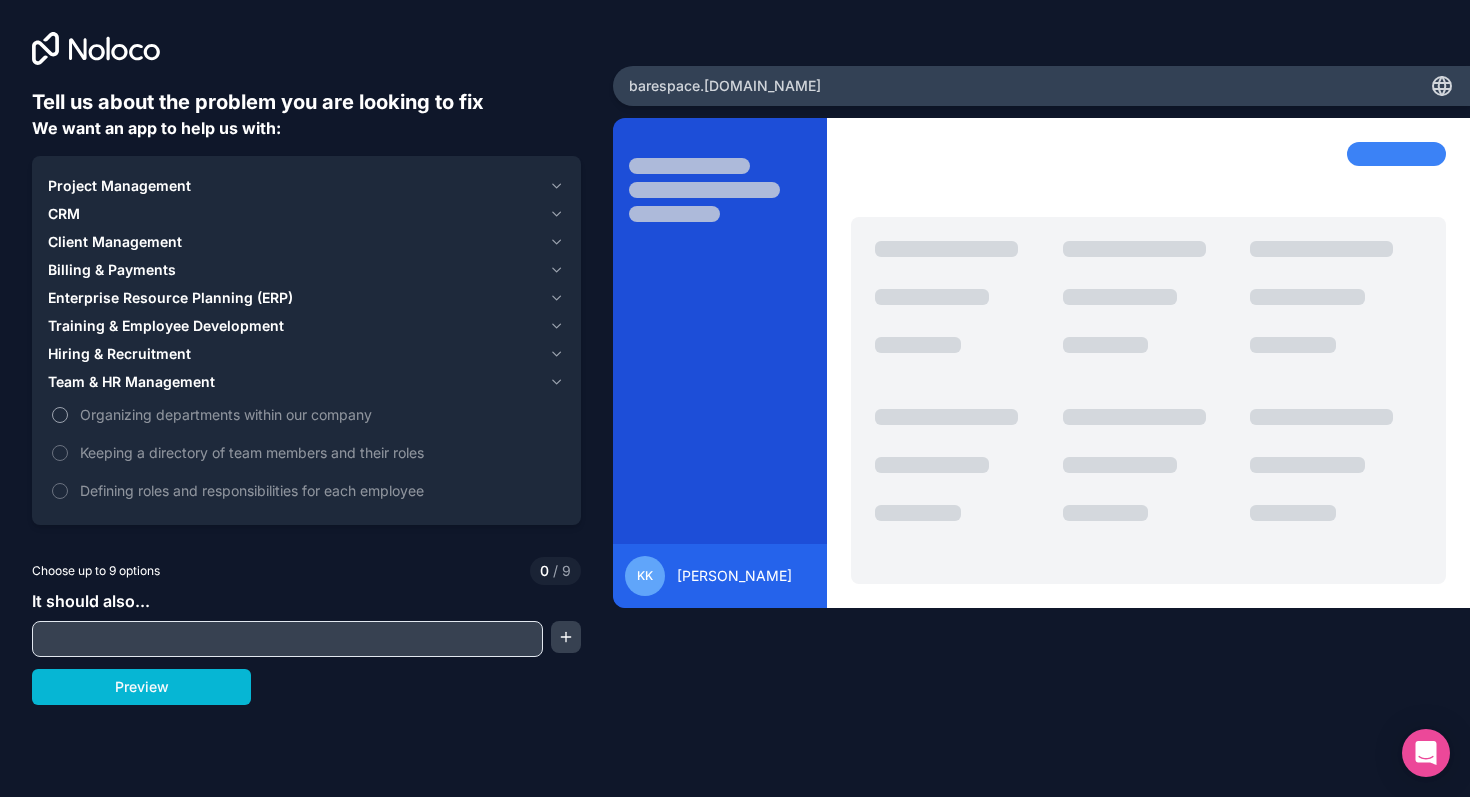 click on "Organizing departments within our company" at bounding box center [60, 415] 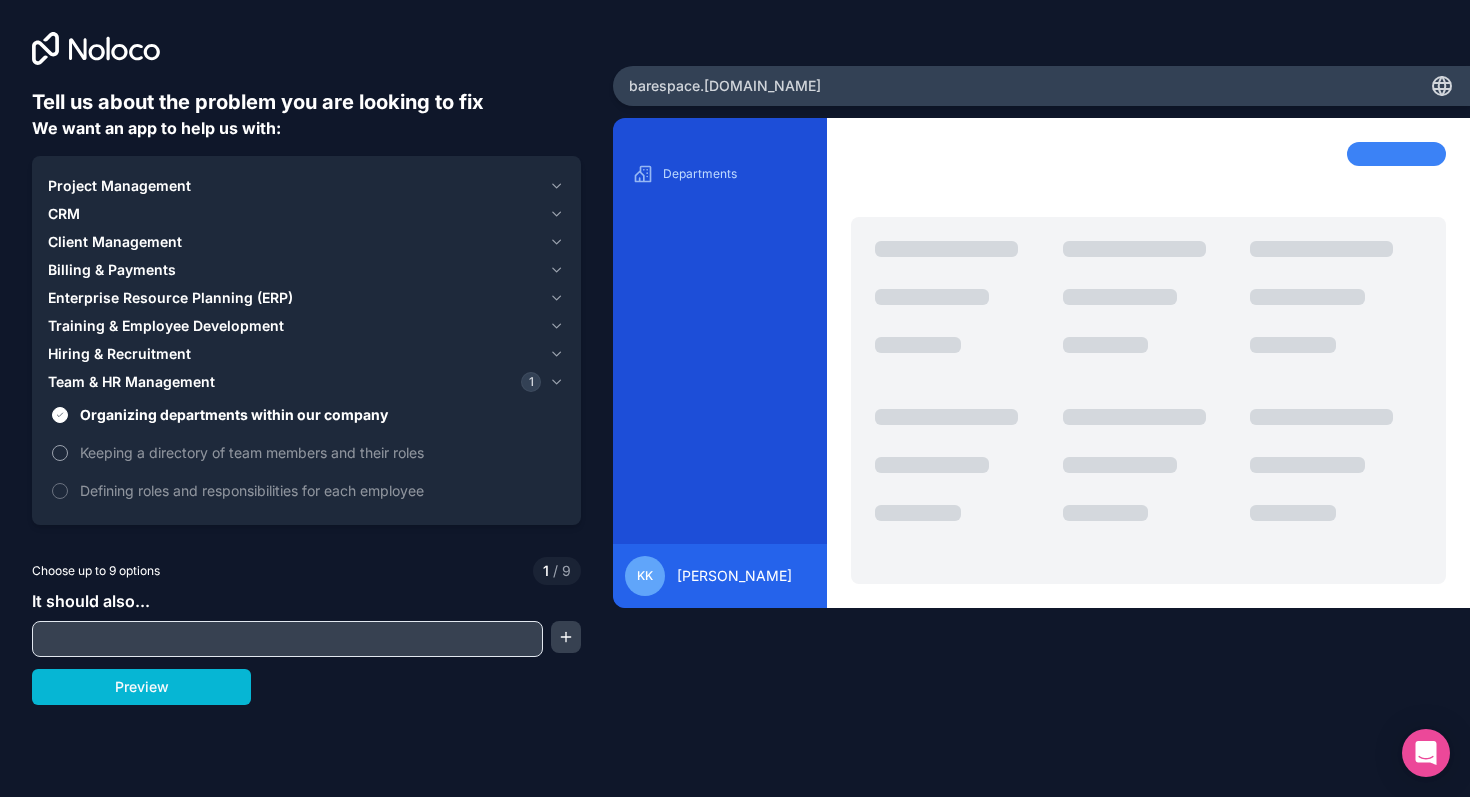 click on "Keeping a directory of team members and their roles" at bounding box center [60, 453] 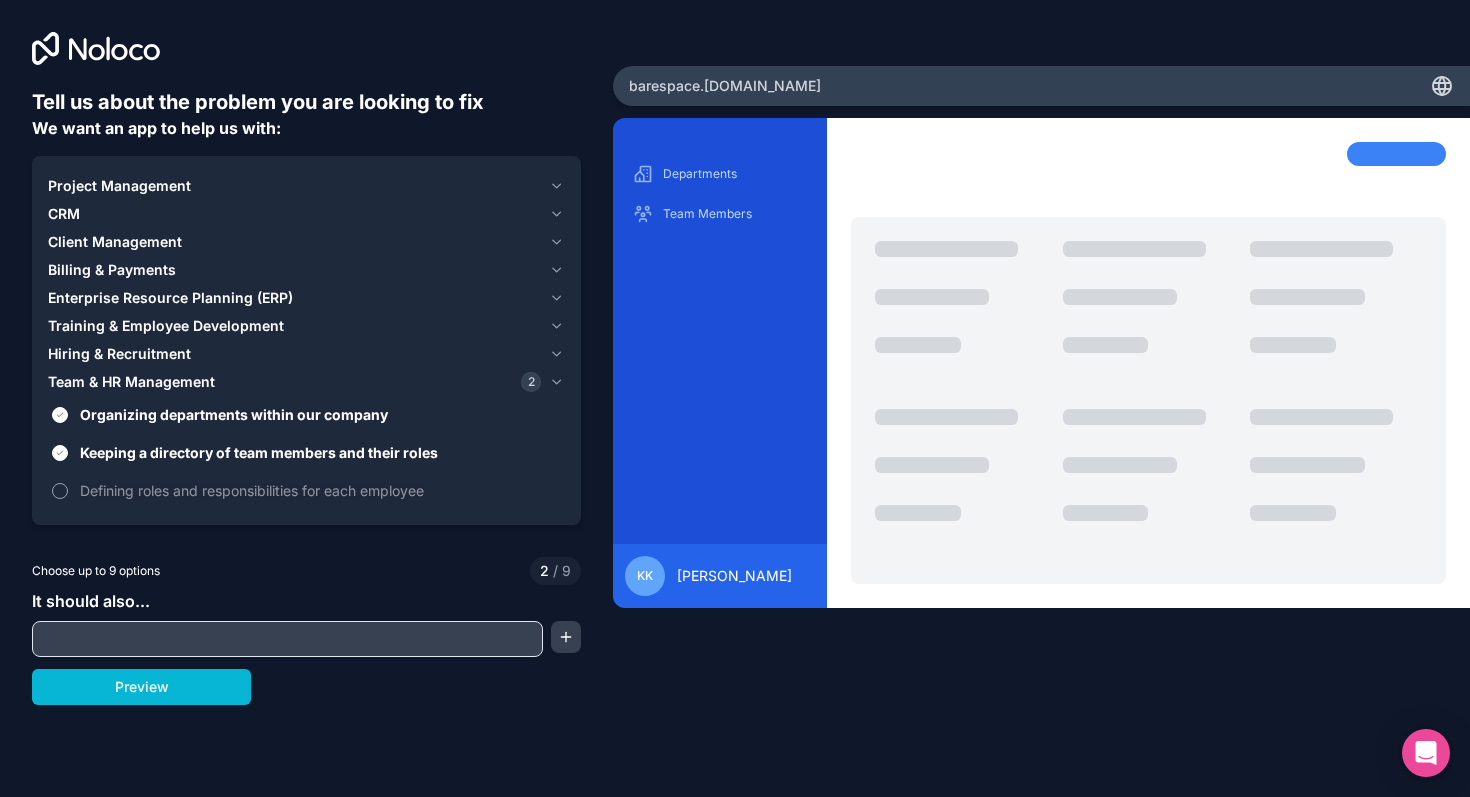 click on "Defining roles and responsibilities for each employee" at bounding box center [60, 491] 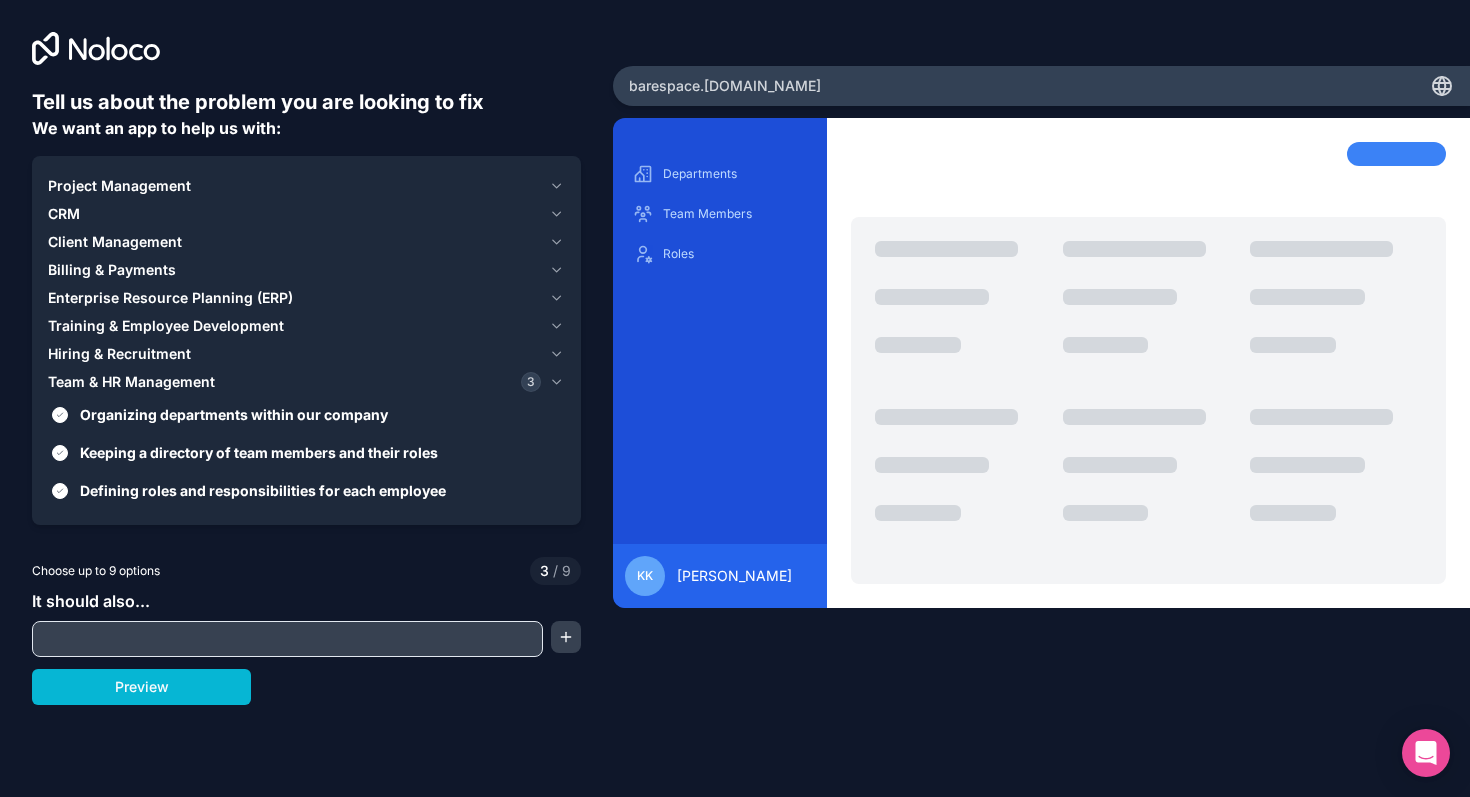 click 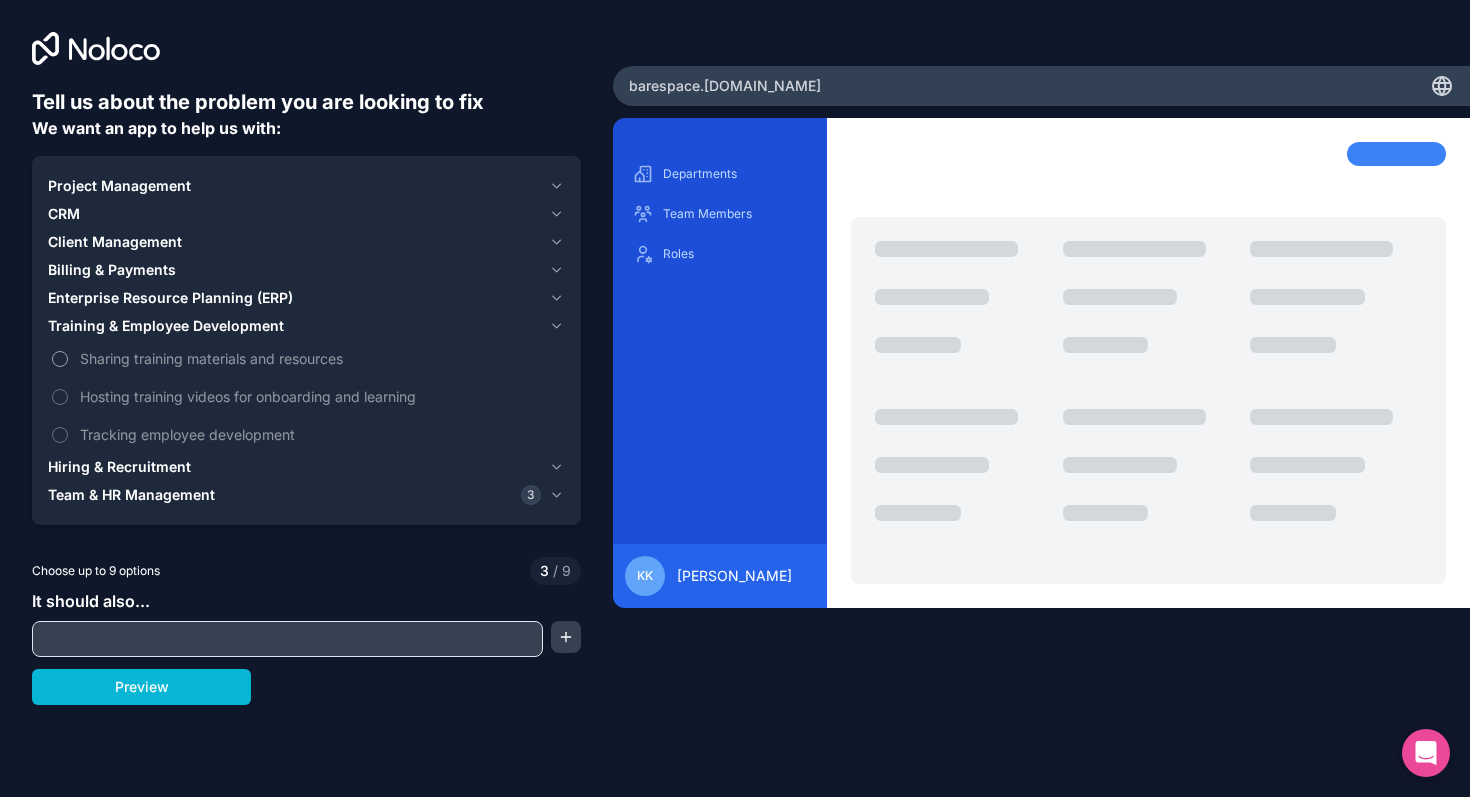 click on "Sharing training materials and resources" at bounding box center (306, 358) 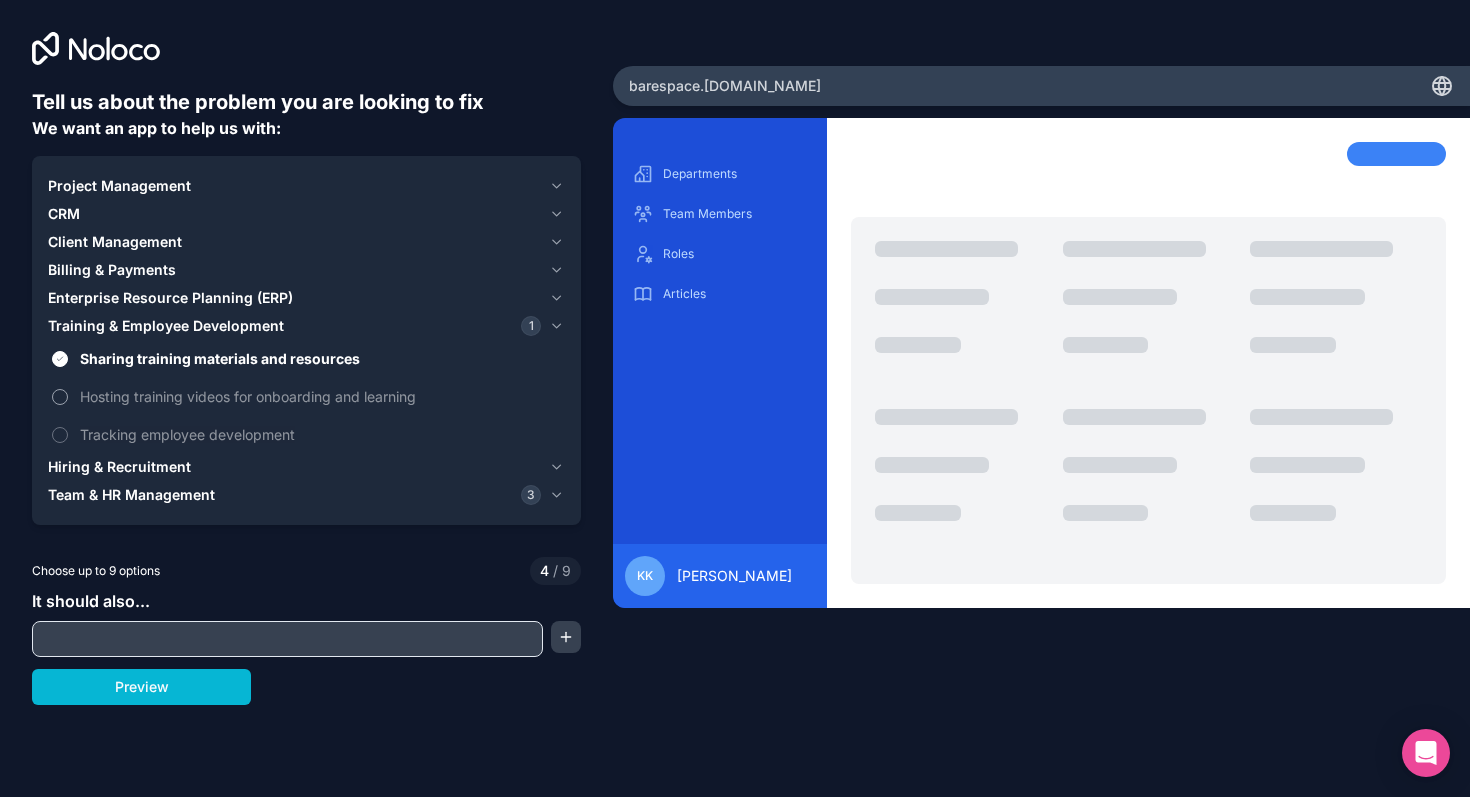click on "Hosting training videos for onboarding and learning" at bounding box center [60, 397] 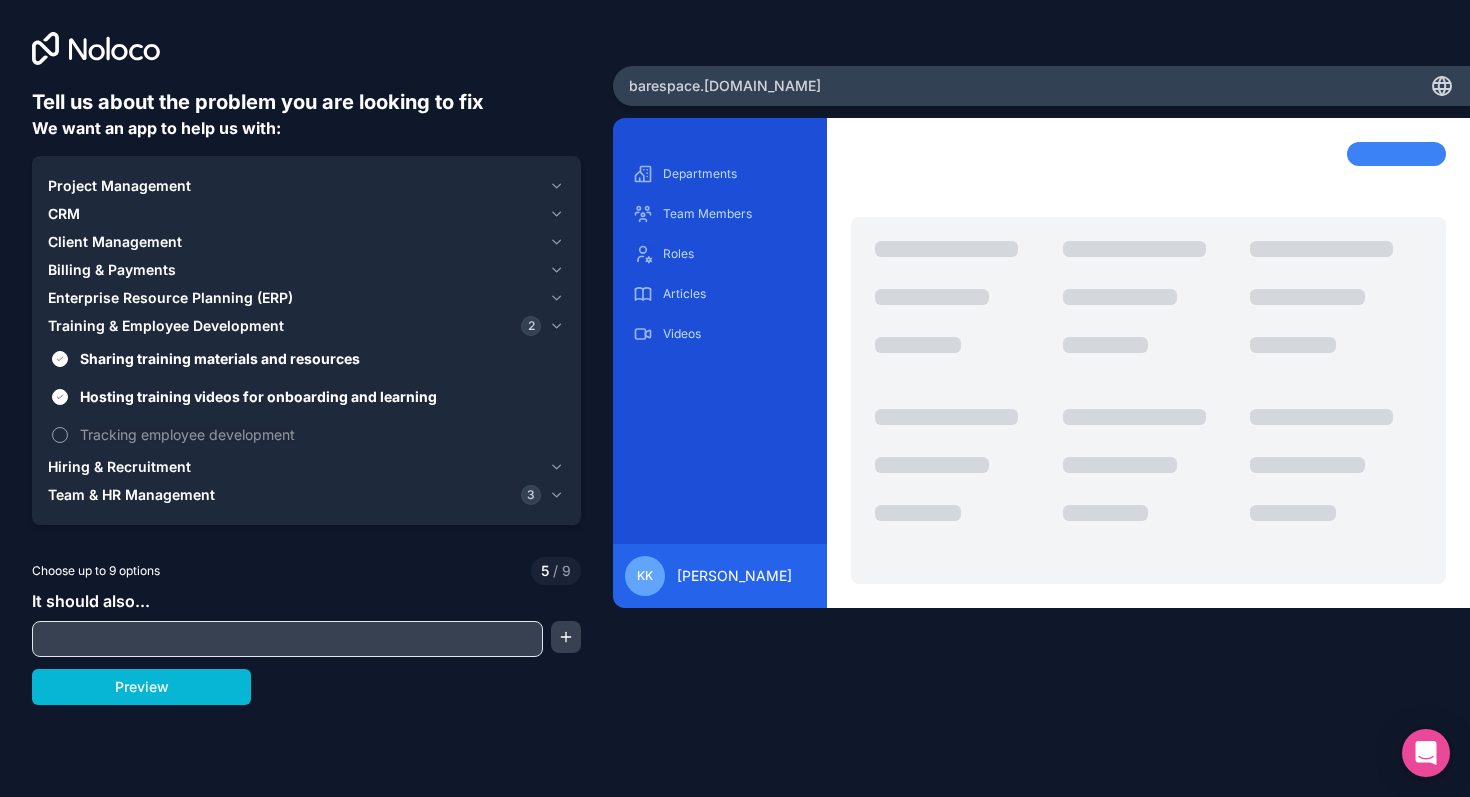 click on "Tracking employee development" at bounding box center [60, 435] 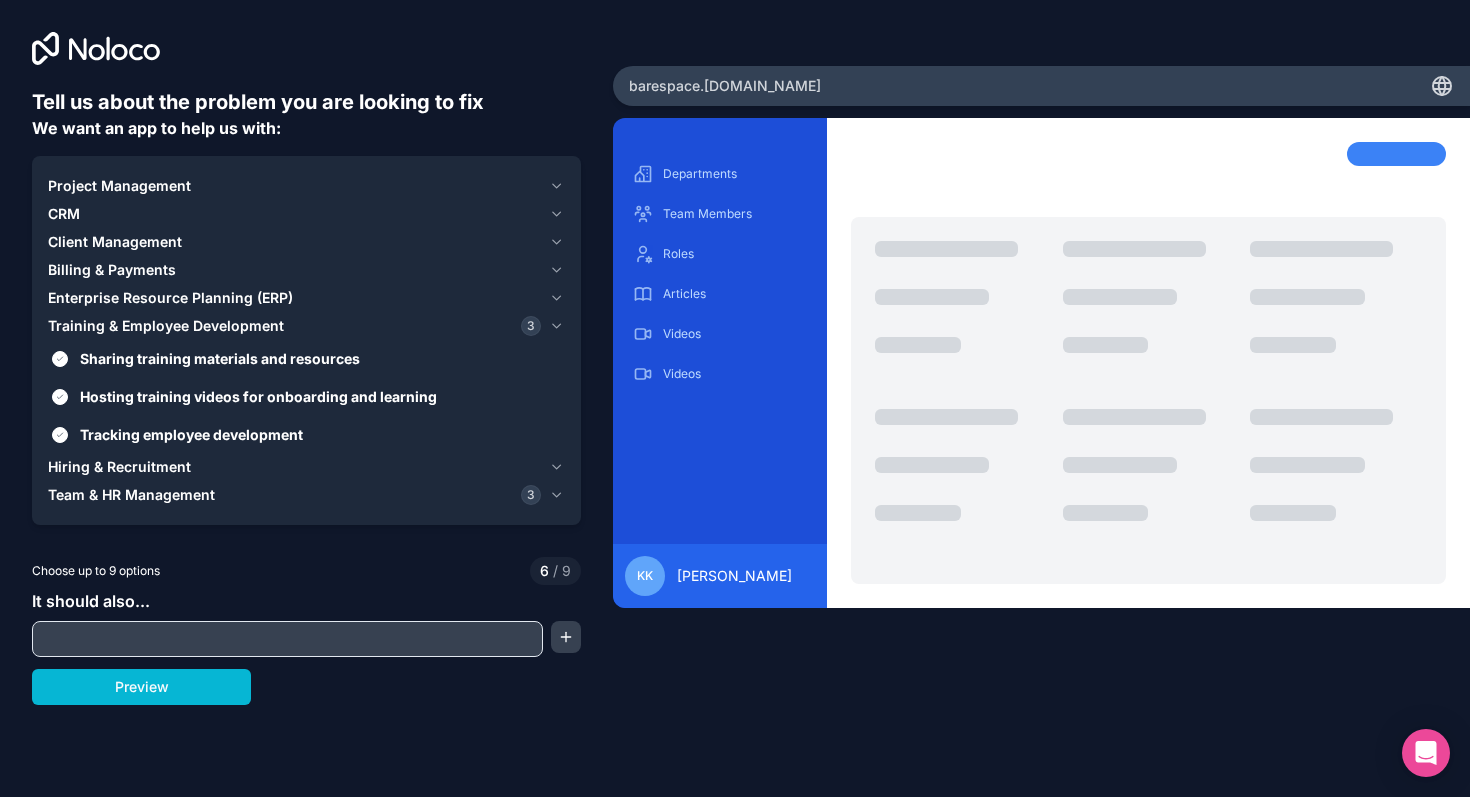 click on "Enterprise Resource Planning (ERP)" at bounding box center (306, 298) 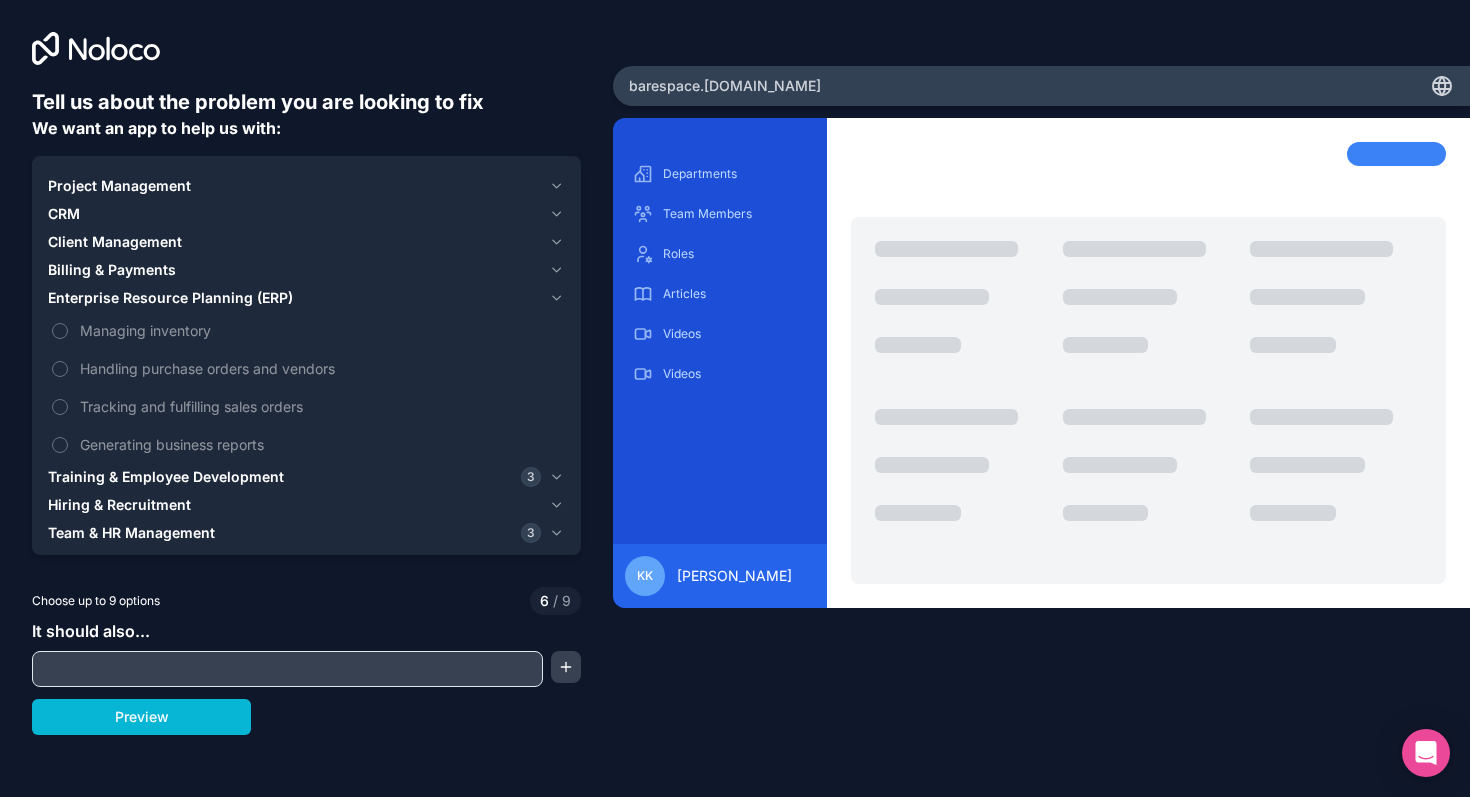 click on "Billing & Payments" at bounding box center (306, 270) 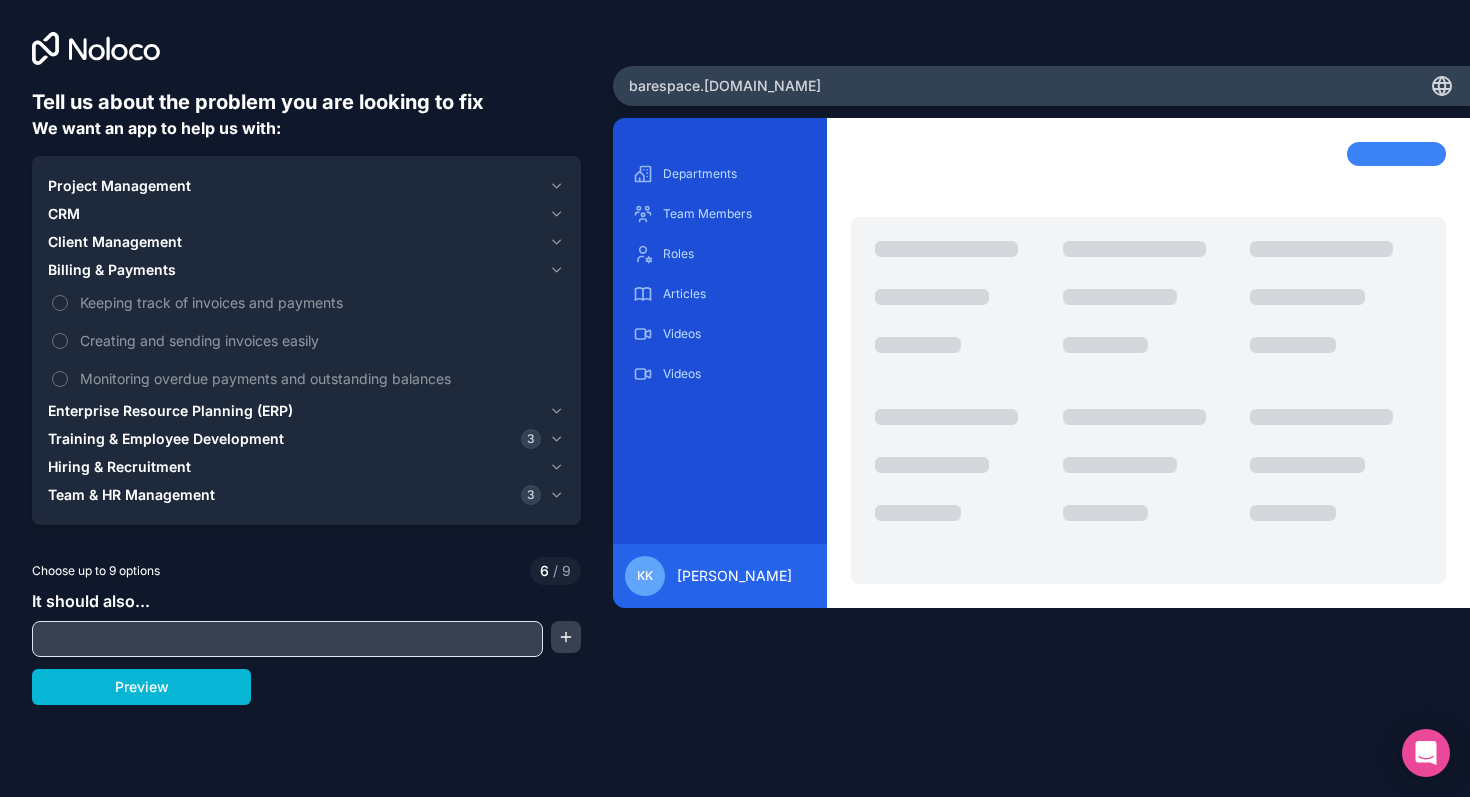 click 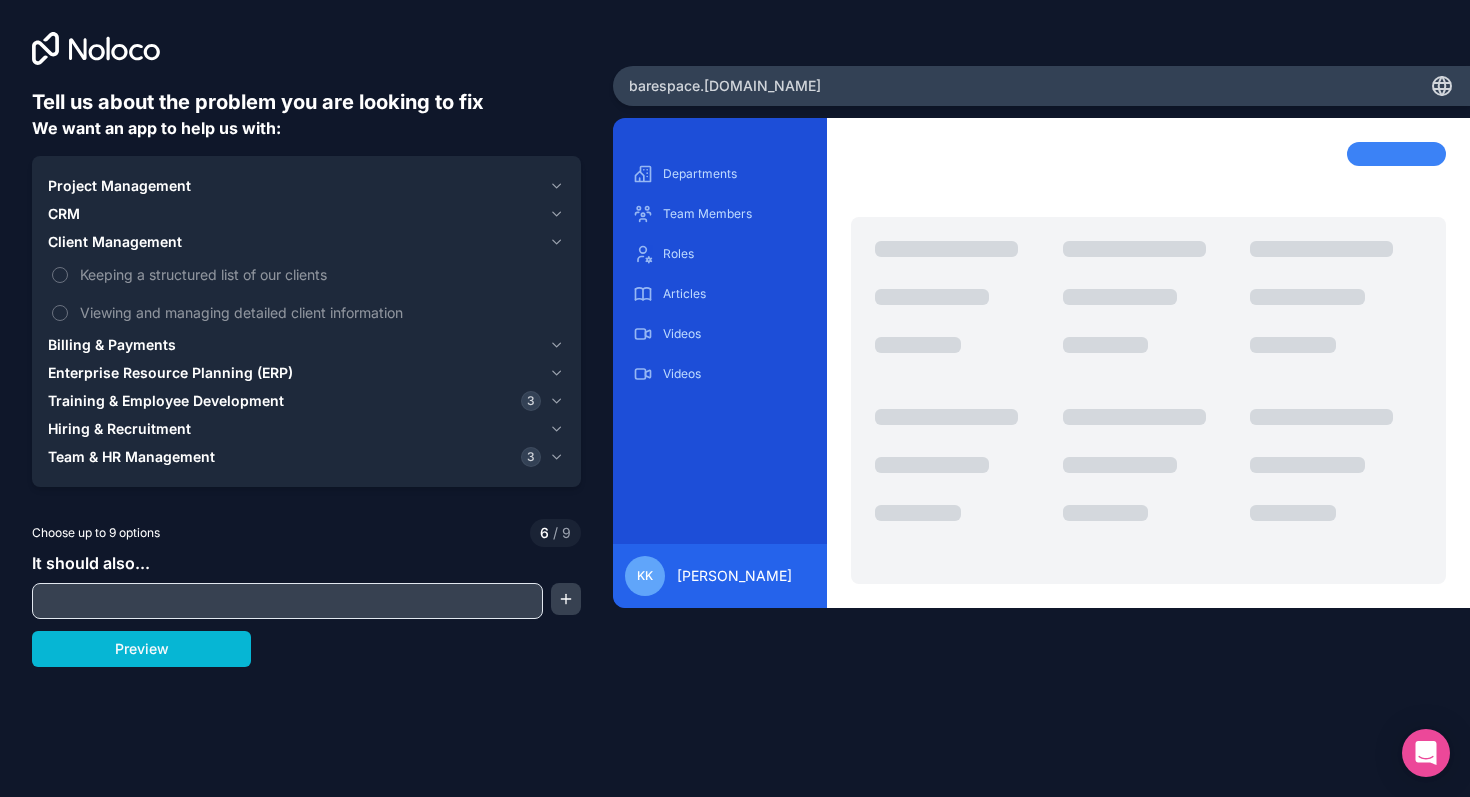 click 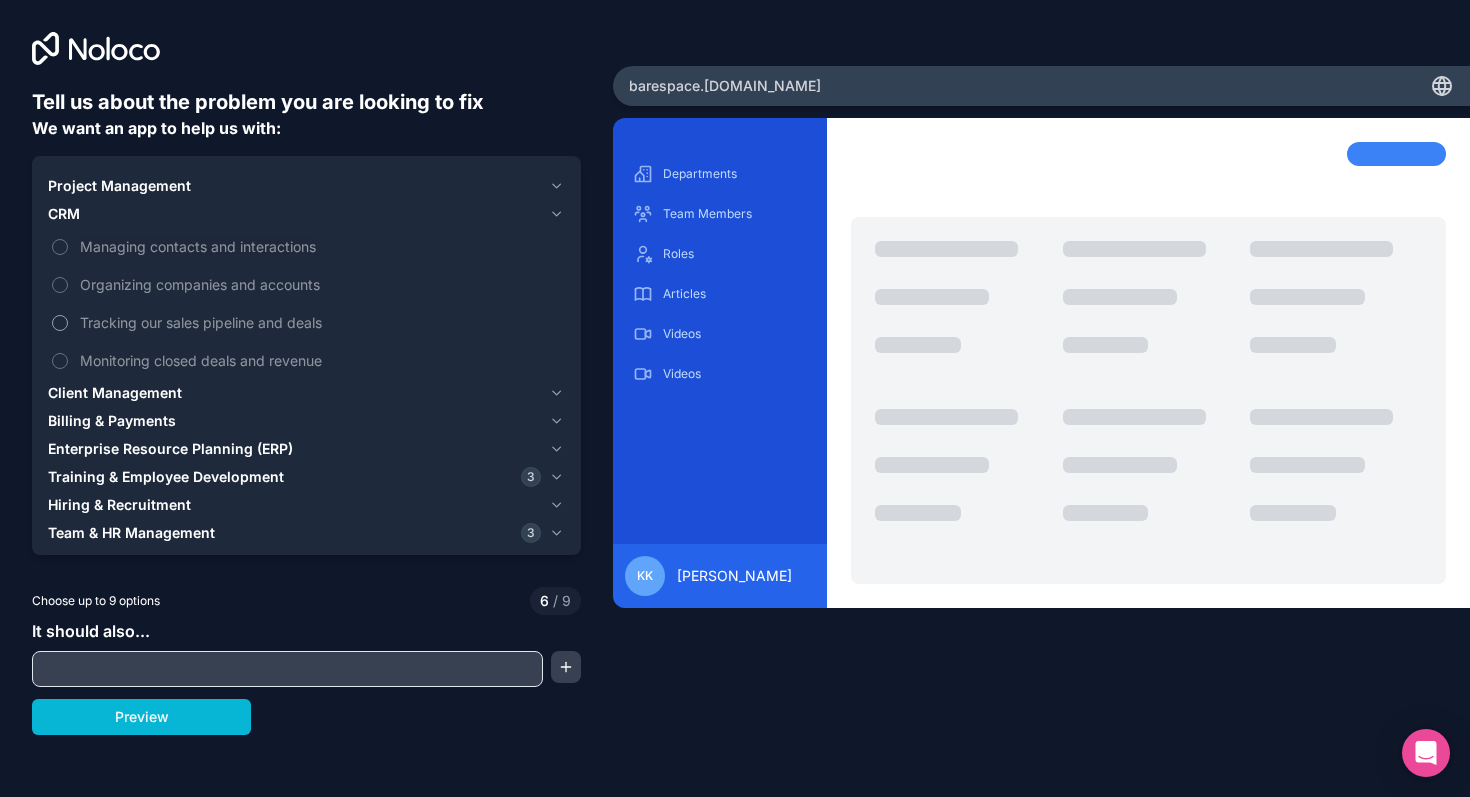 click on "Tracking our sales pipeline and deals" at bounding box center [320, 322] 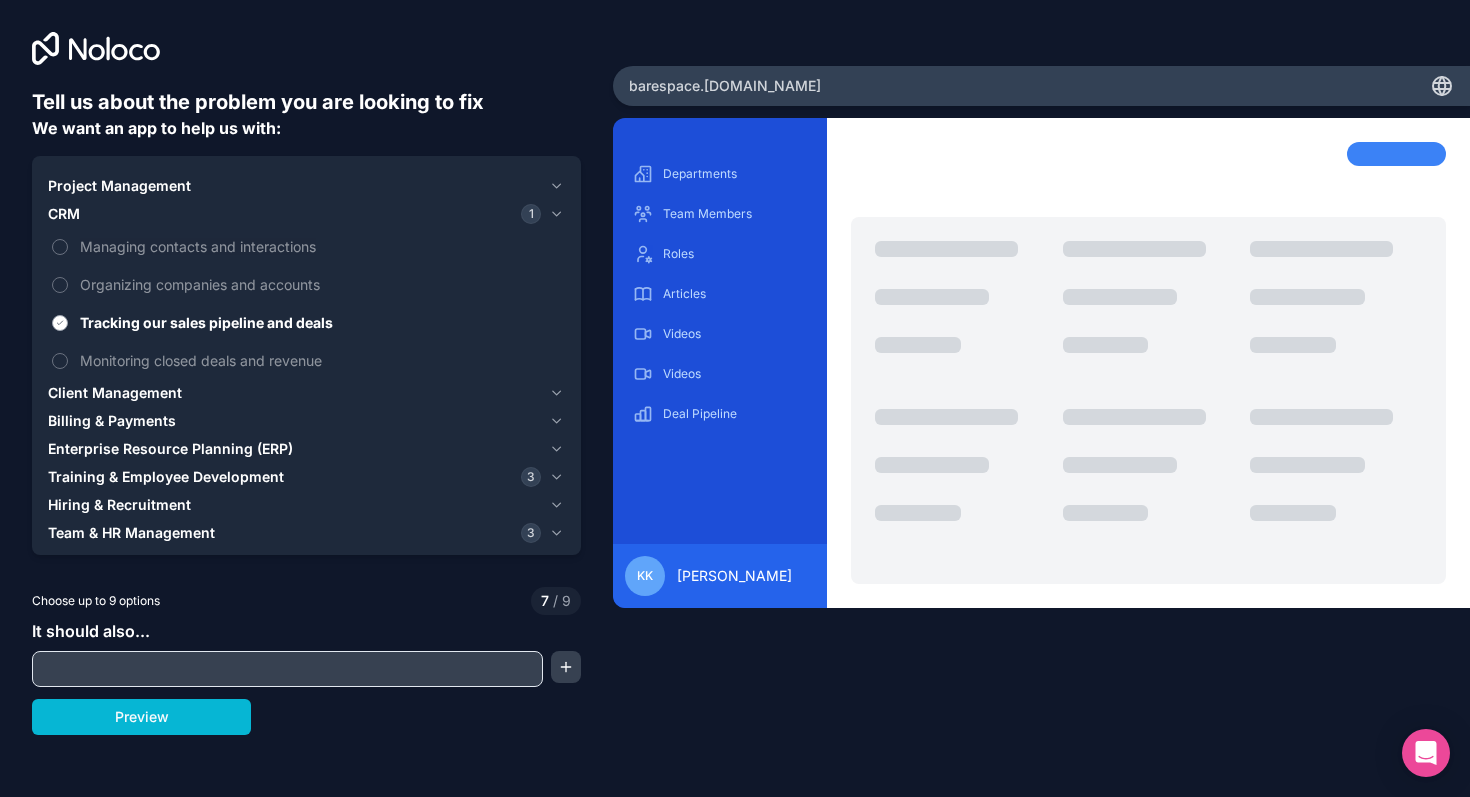 click on "Tracking our sales pipeline and deals" at bounding box center [320, 322] 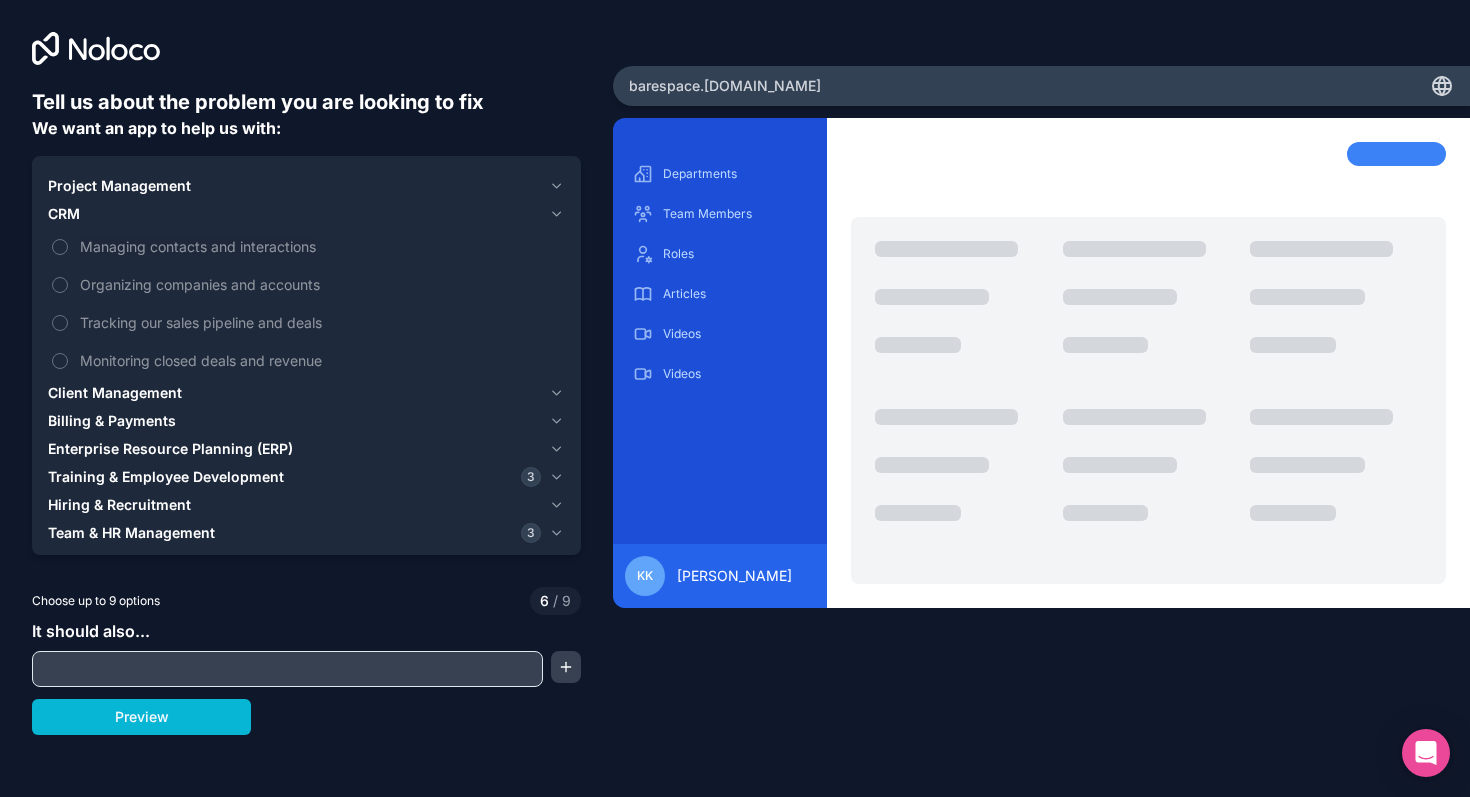 click on "Project Management" at bounding box center (294, 186) 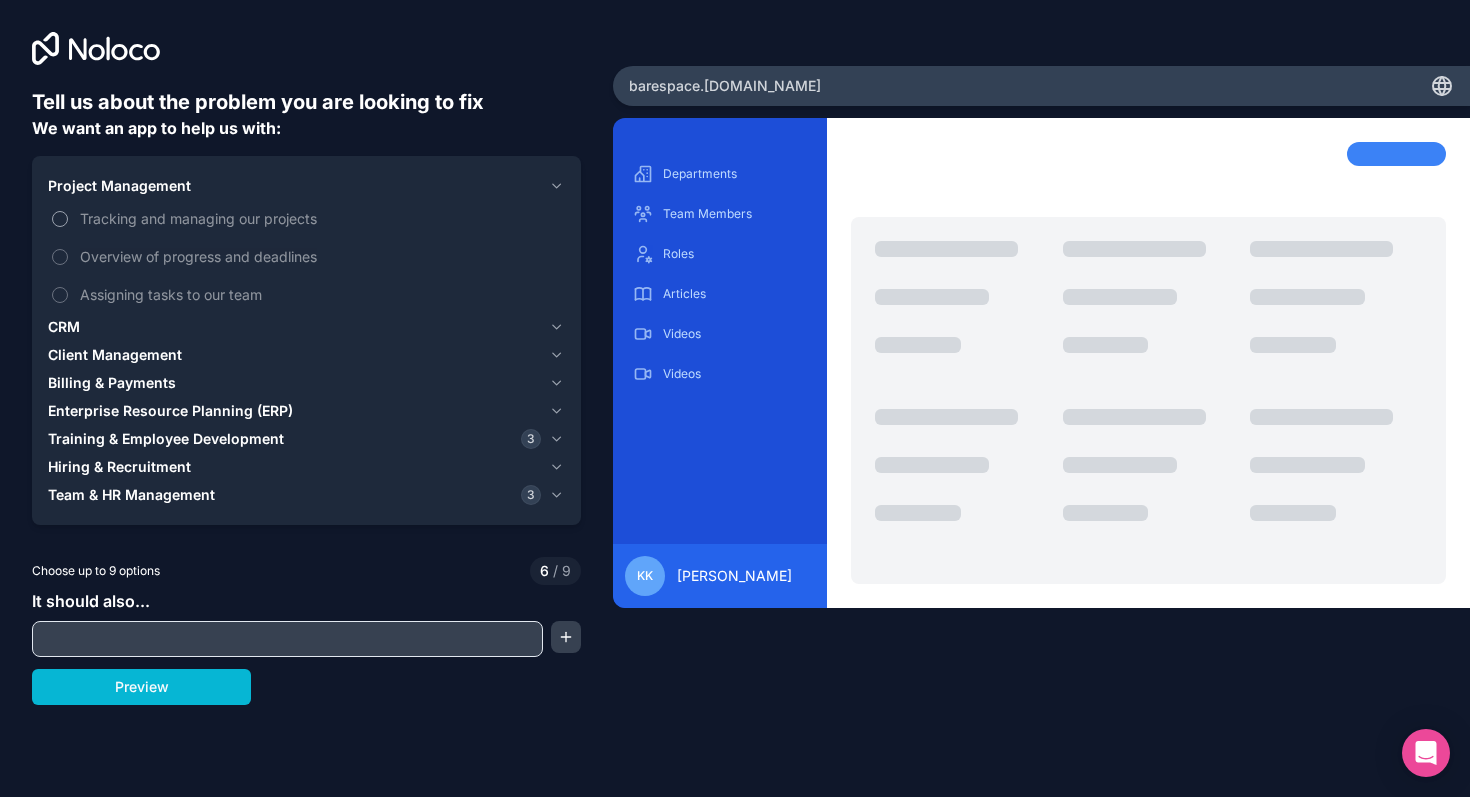 click on "Tracking and managing our projects" at bounding box center [306, 218] 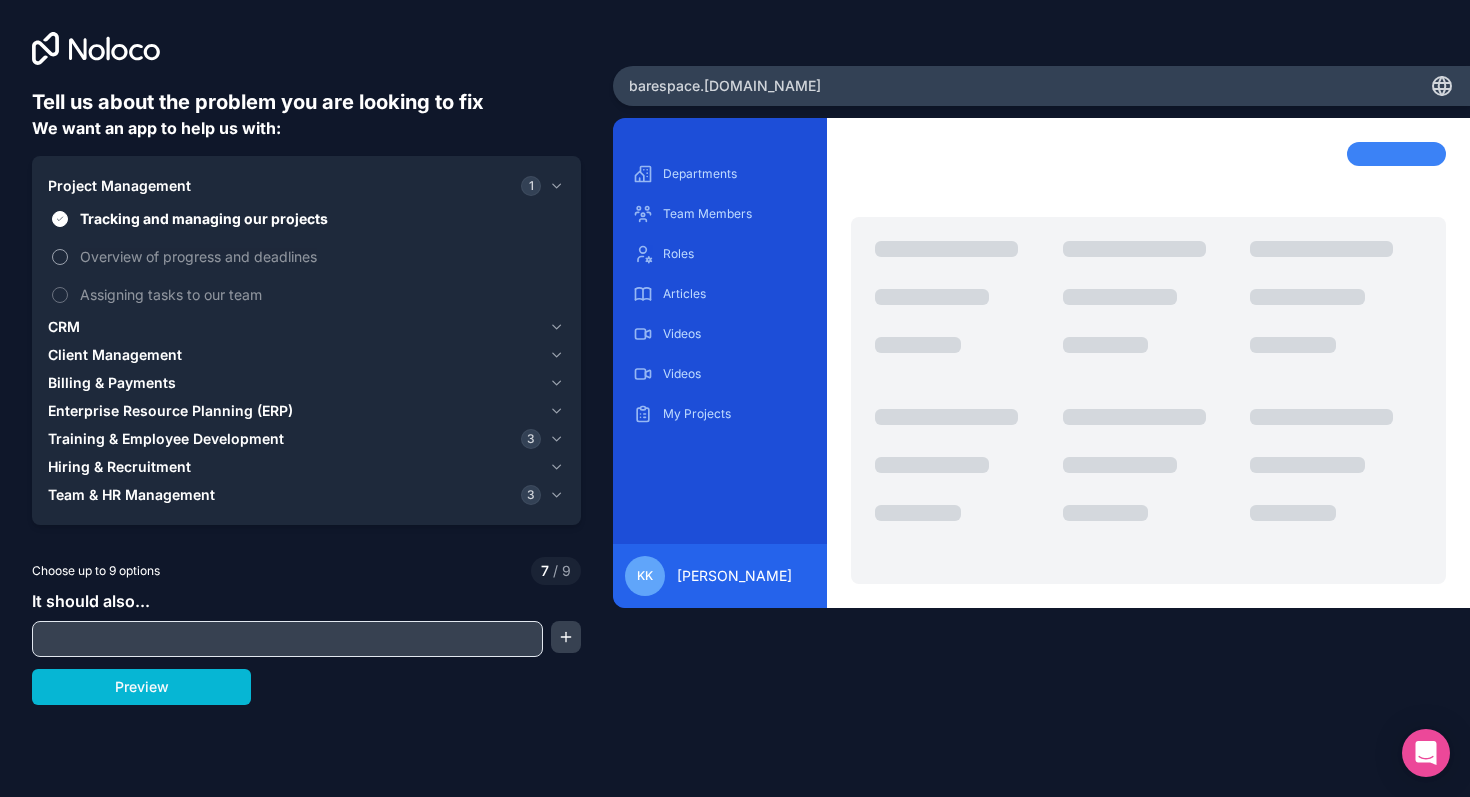 click on "Overview of progress and deadlines" at bounding box center [60, 257] 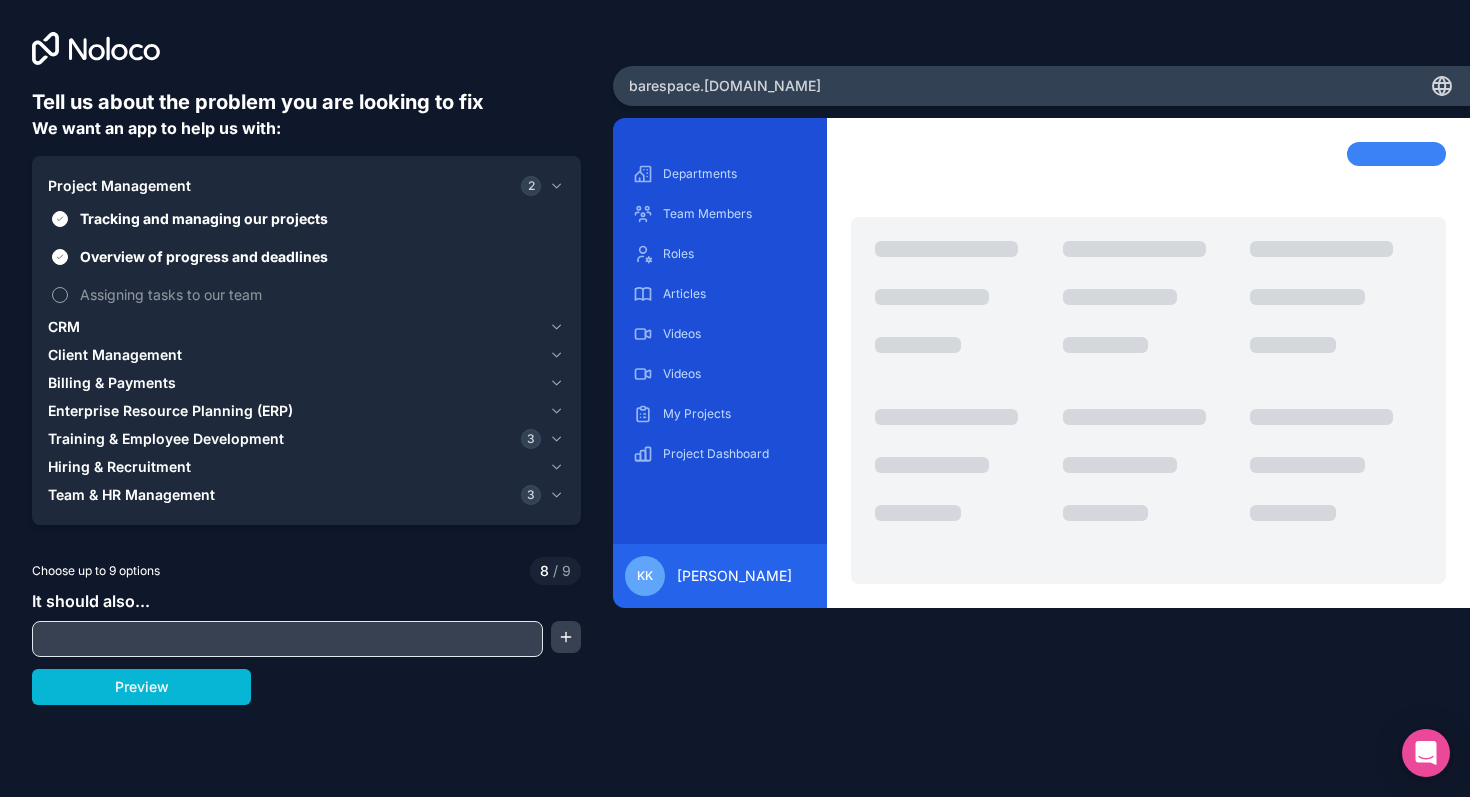 click on "Assigning tasks to our team" at bounding box center [60, 295] 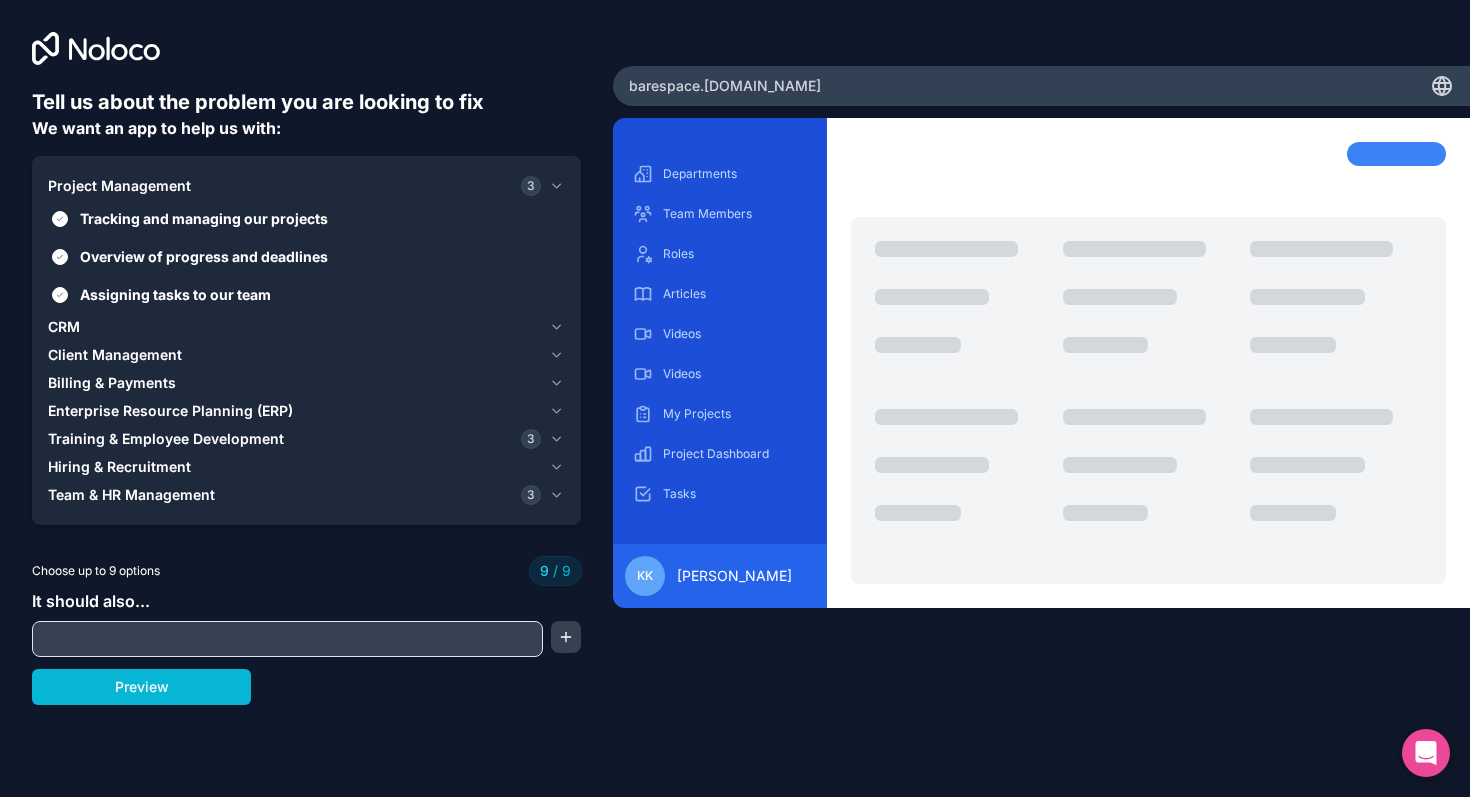 click at bounding box center (287, 639) 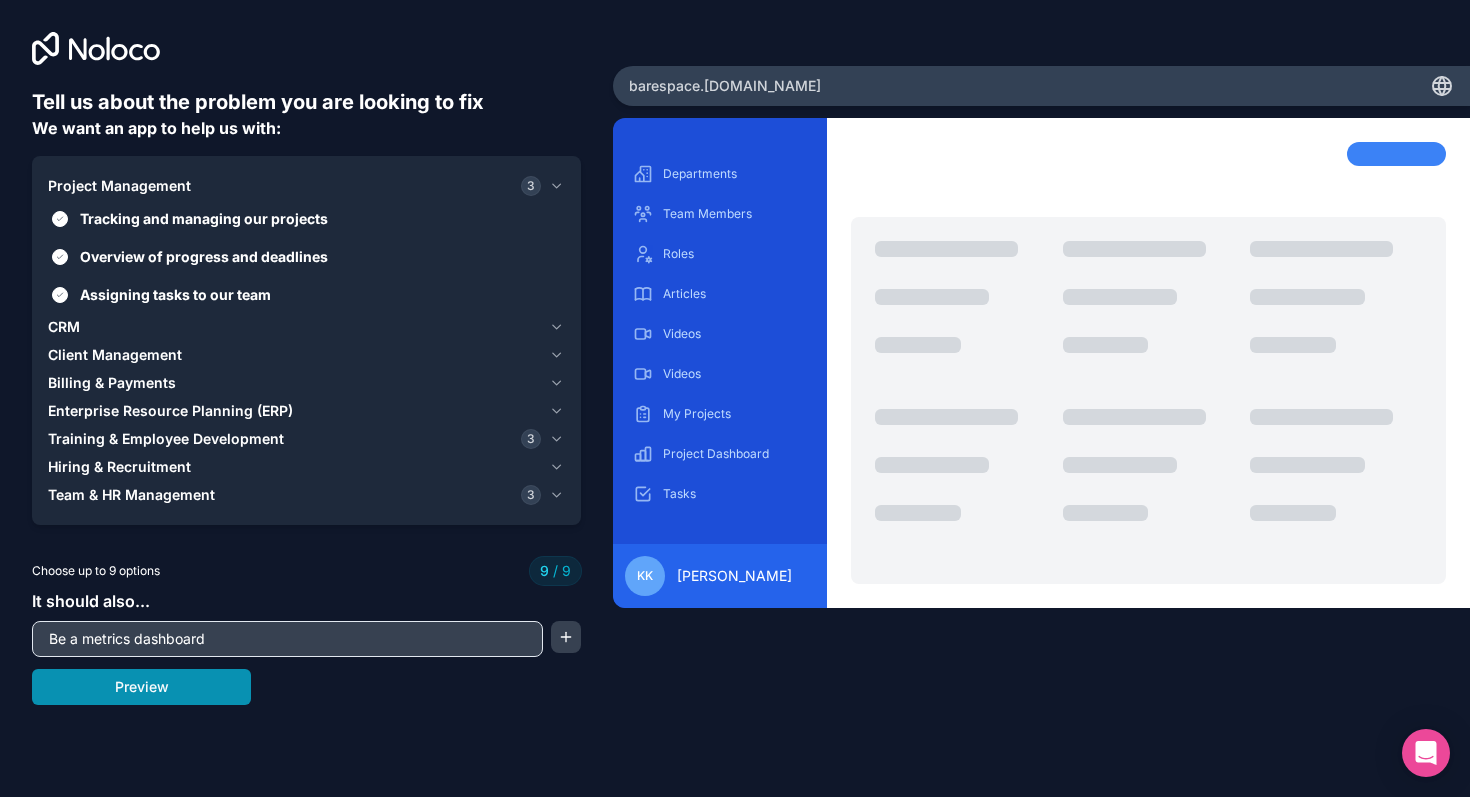 type on "Be a metrics dashboard" 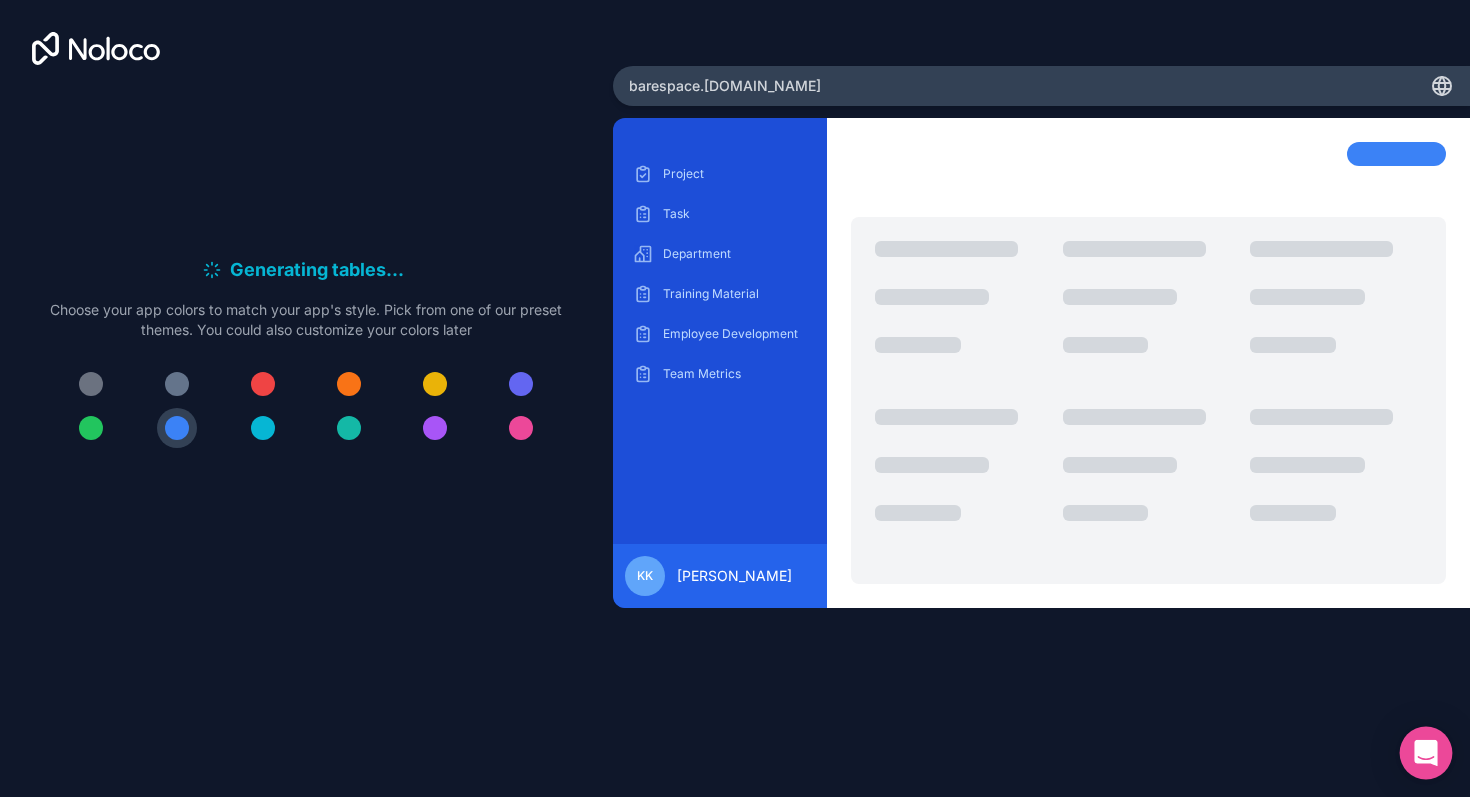 click at bounding box center [1426, 753] 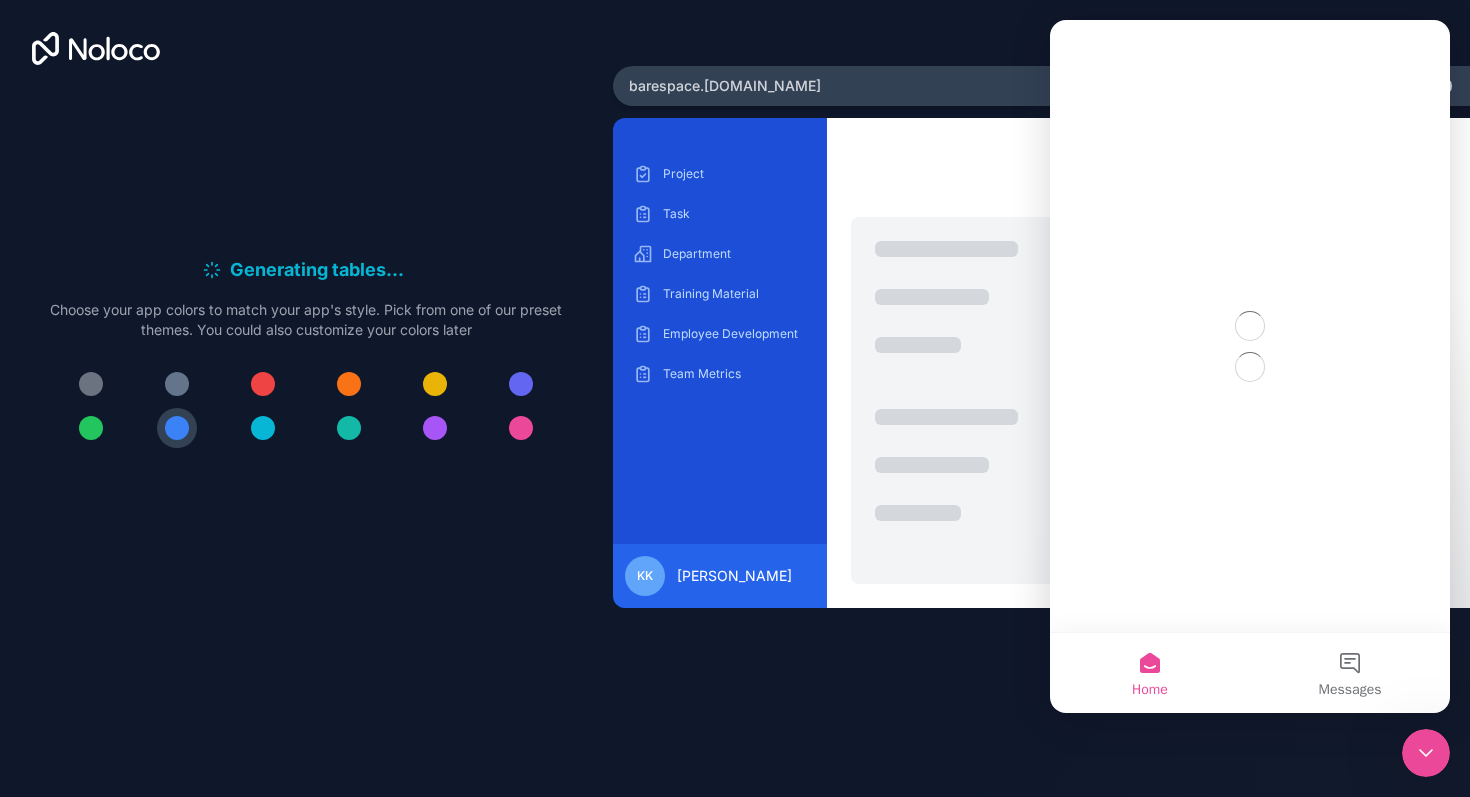 scroll, scrollTop: 0, scrollLeft: 0, axis: both 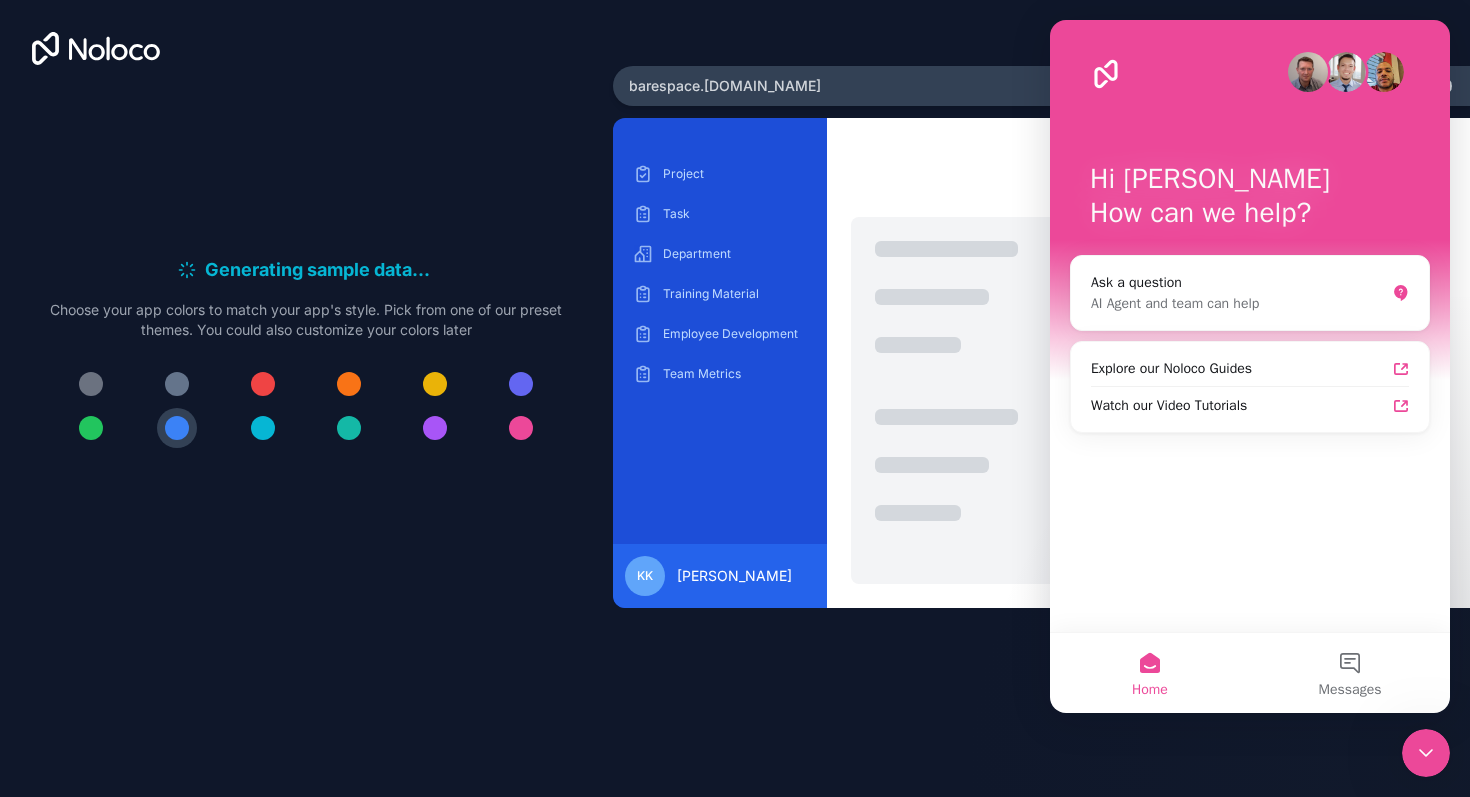click on "Hi Kevin 👋 How can we help? Ask a question AI Agent and team can help Explore our Noloco Guides Watch our Video Tutorials" at bounding box center (1250, 326) 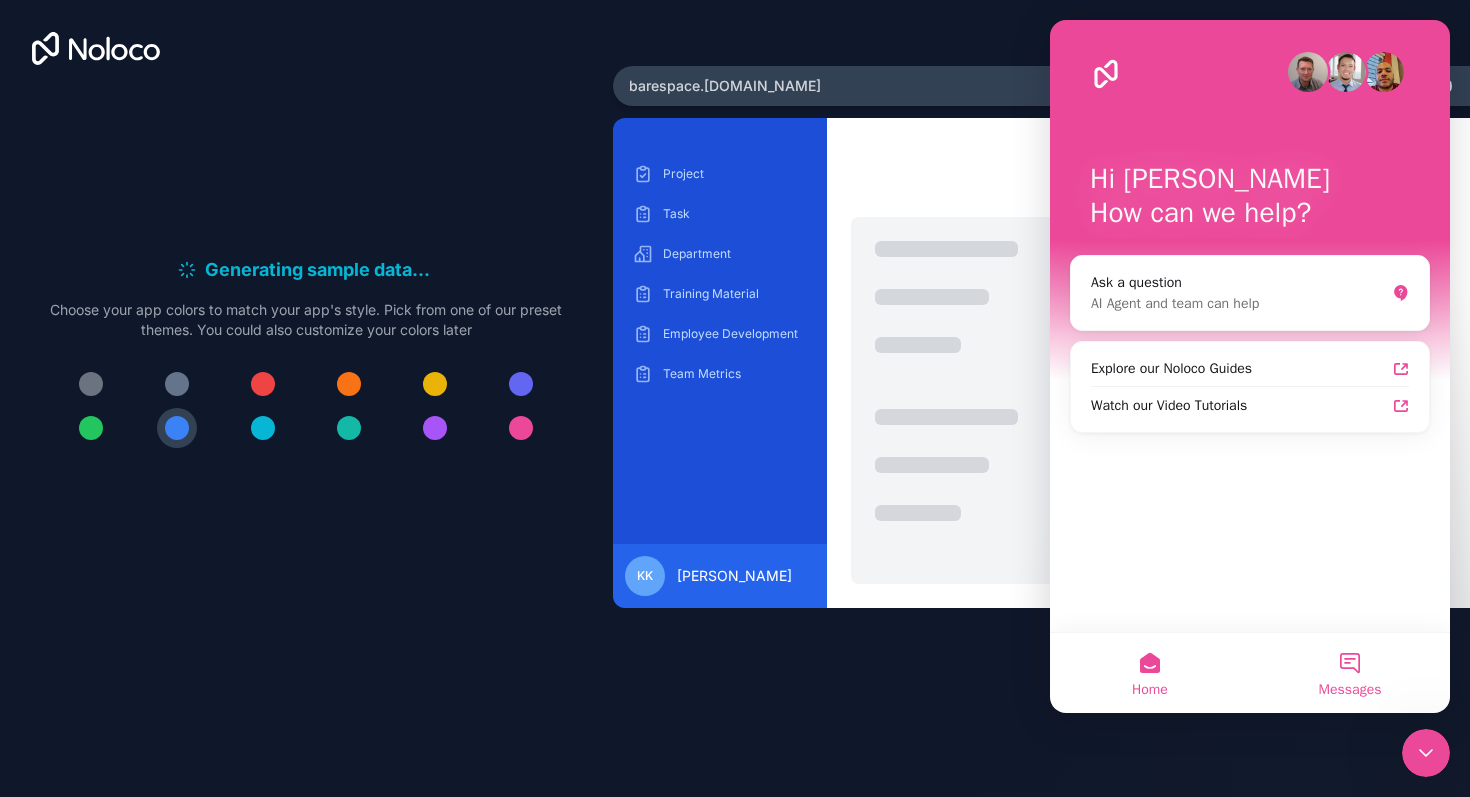 click on "Messages" at bounding box center [1350, 673] 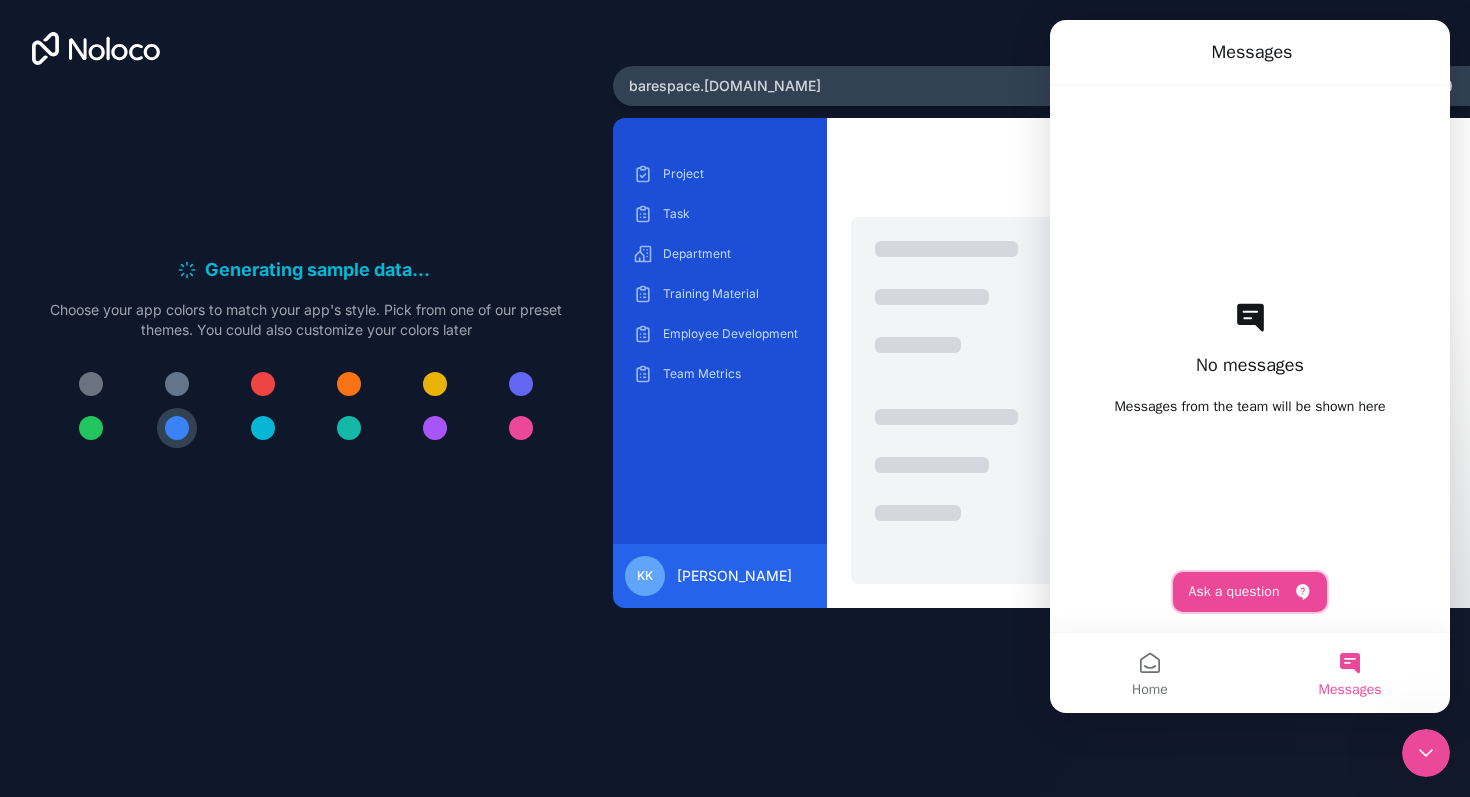 click on "Ask a question" at bounding box center [1250, 592] 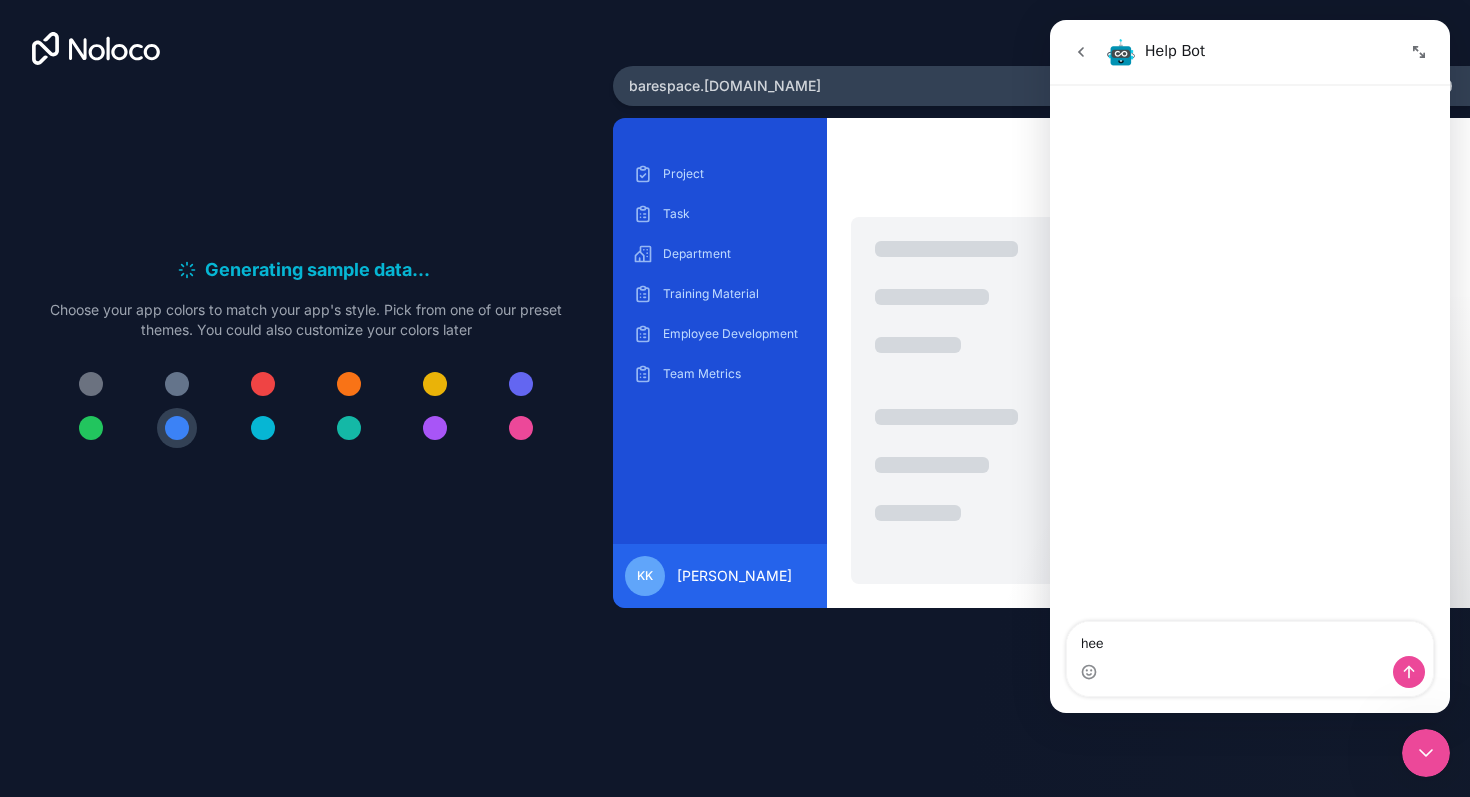 type on "heey" 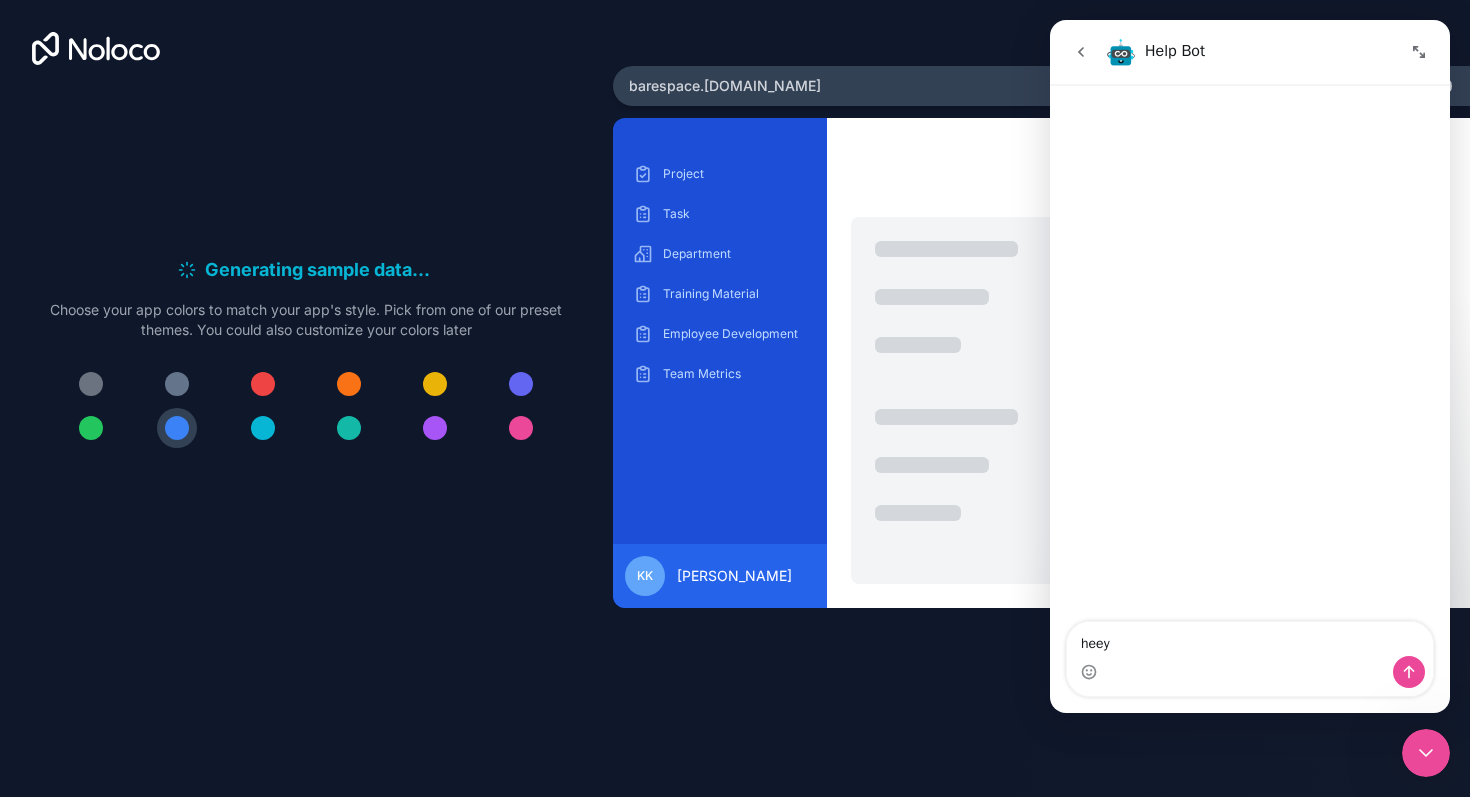 type 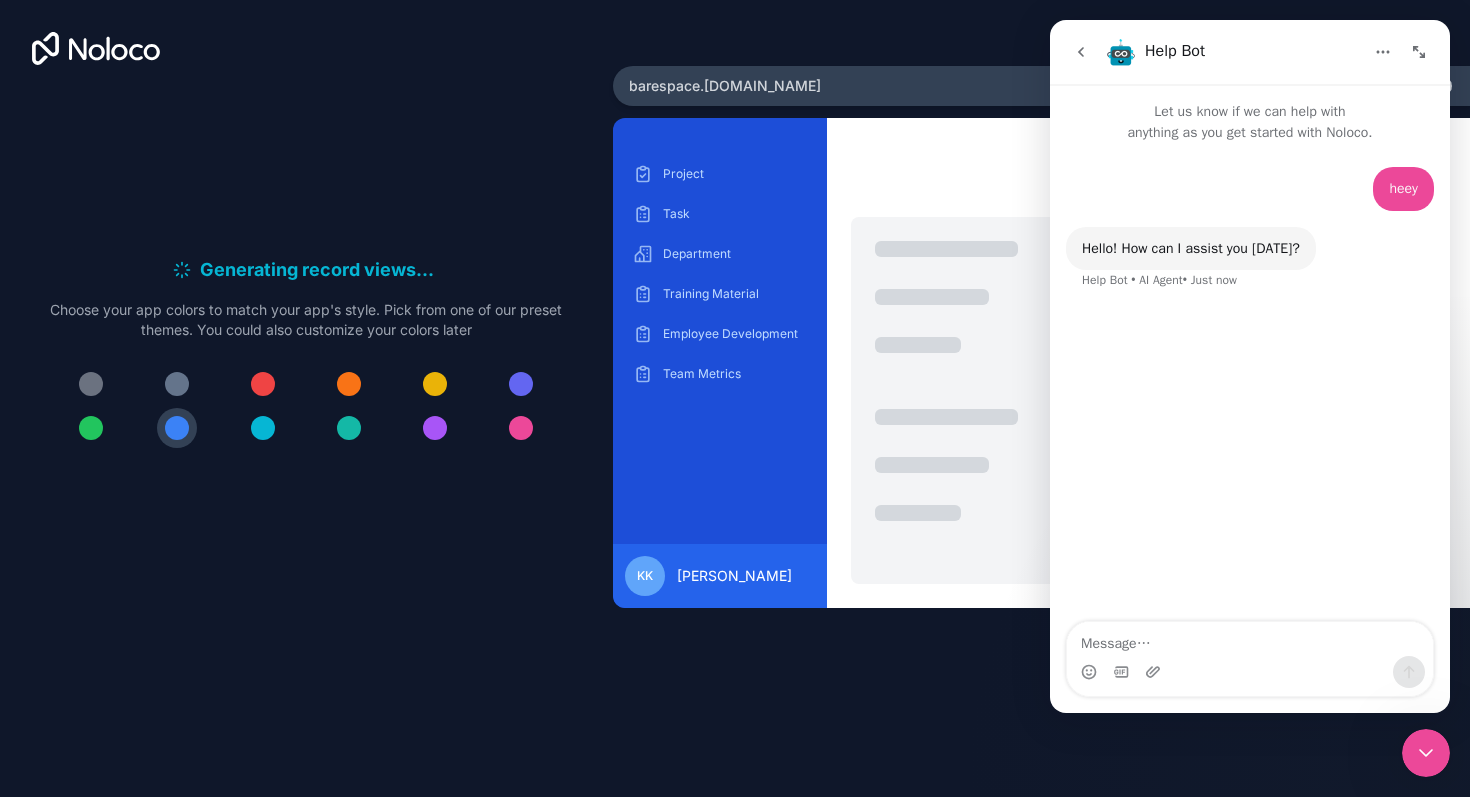 click 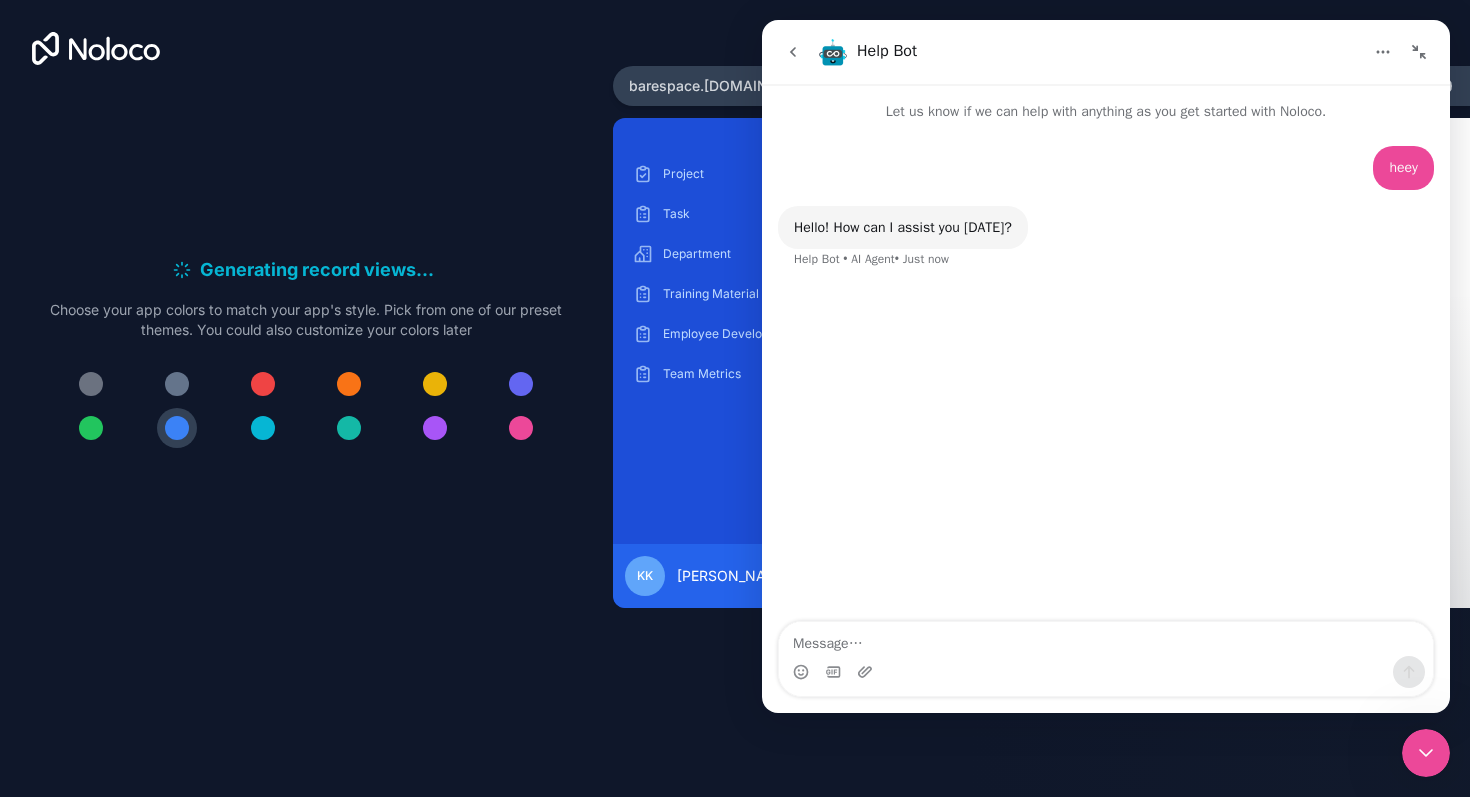 click 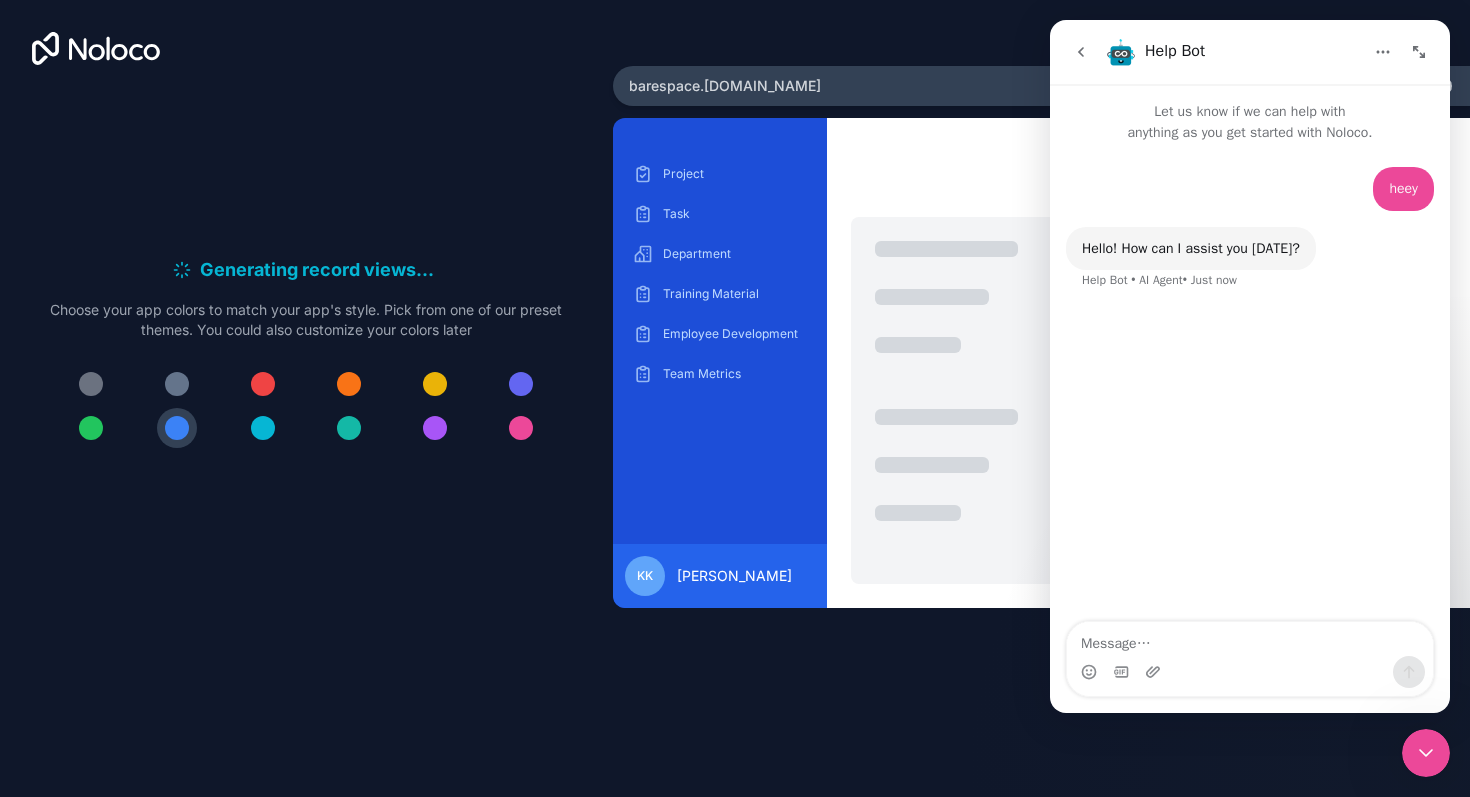 click at bounding box center (1426, 753) 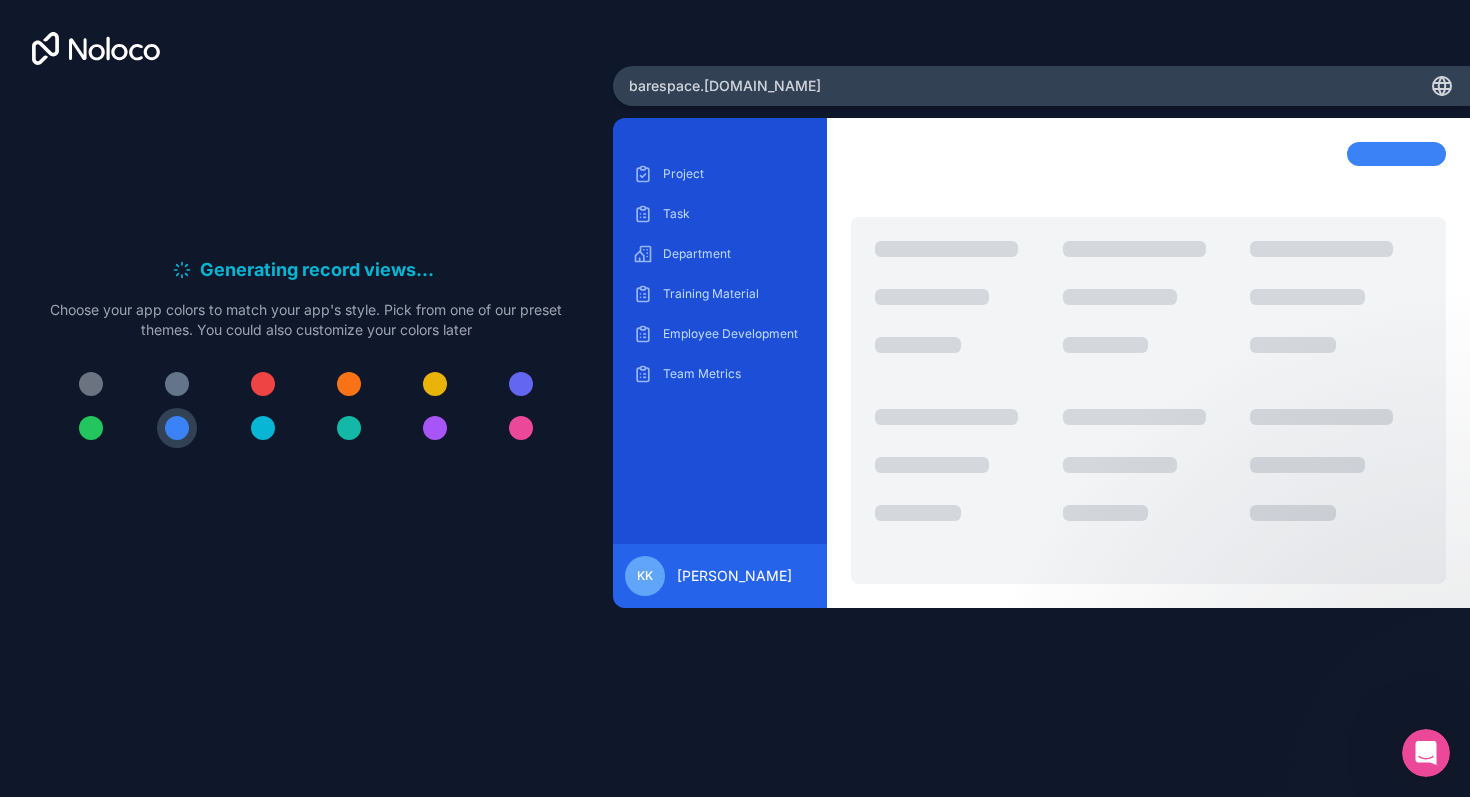 scroll, scrollTop: 0, scrollLeft: 0, axis: both 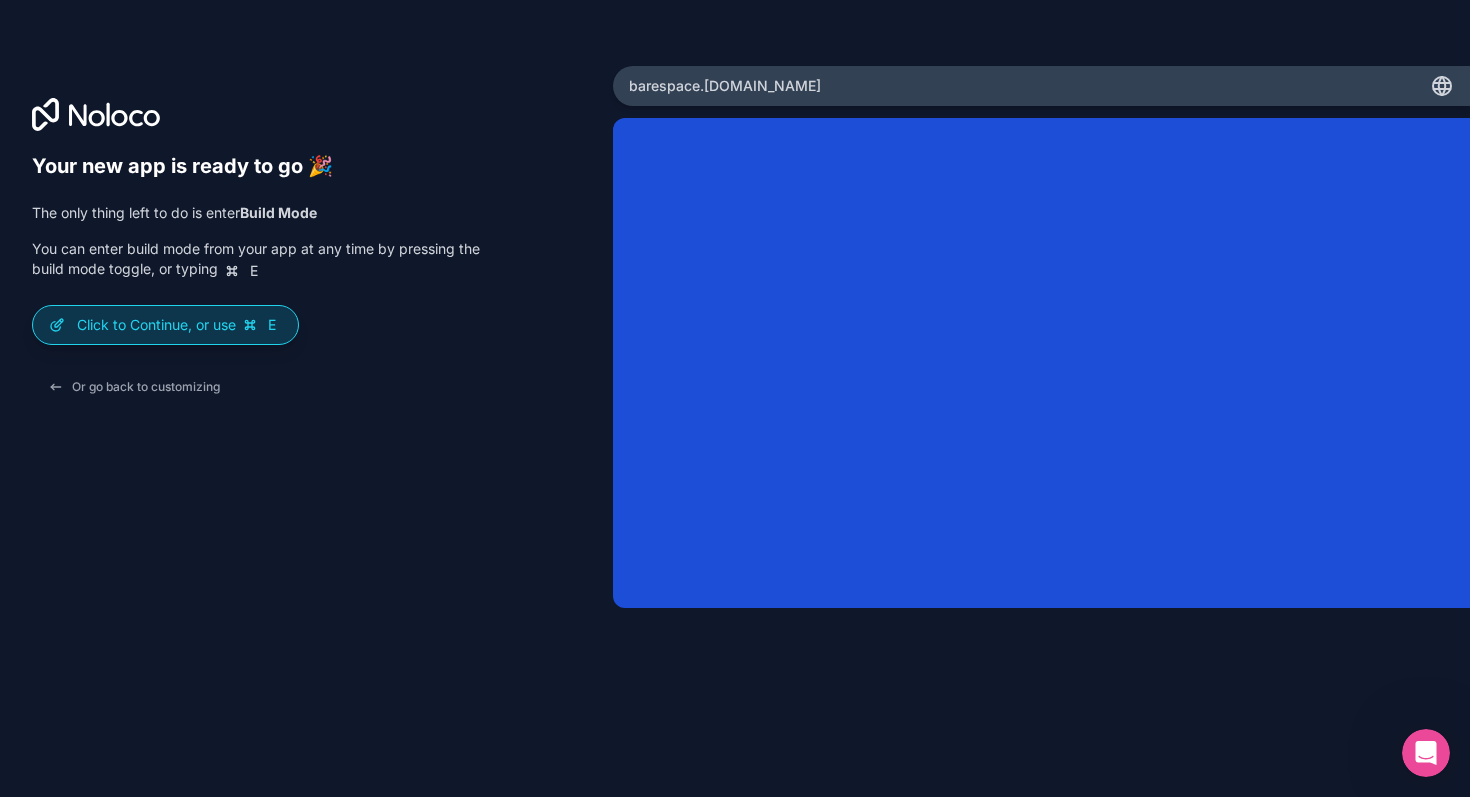 click on "Click to Continue, or use  E" at bounding box center (179, 325) 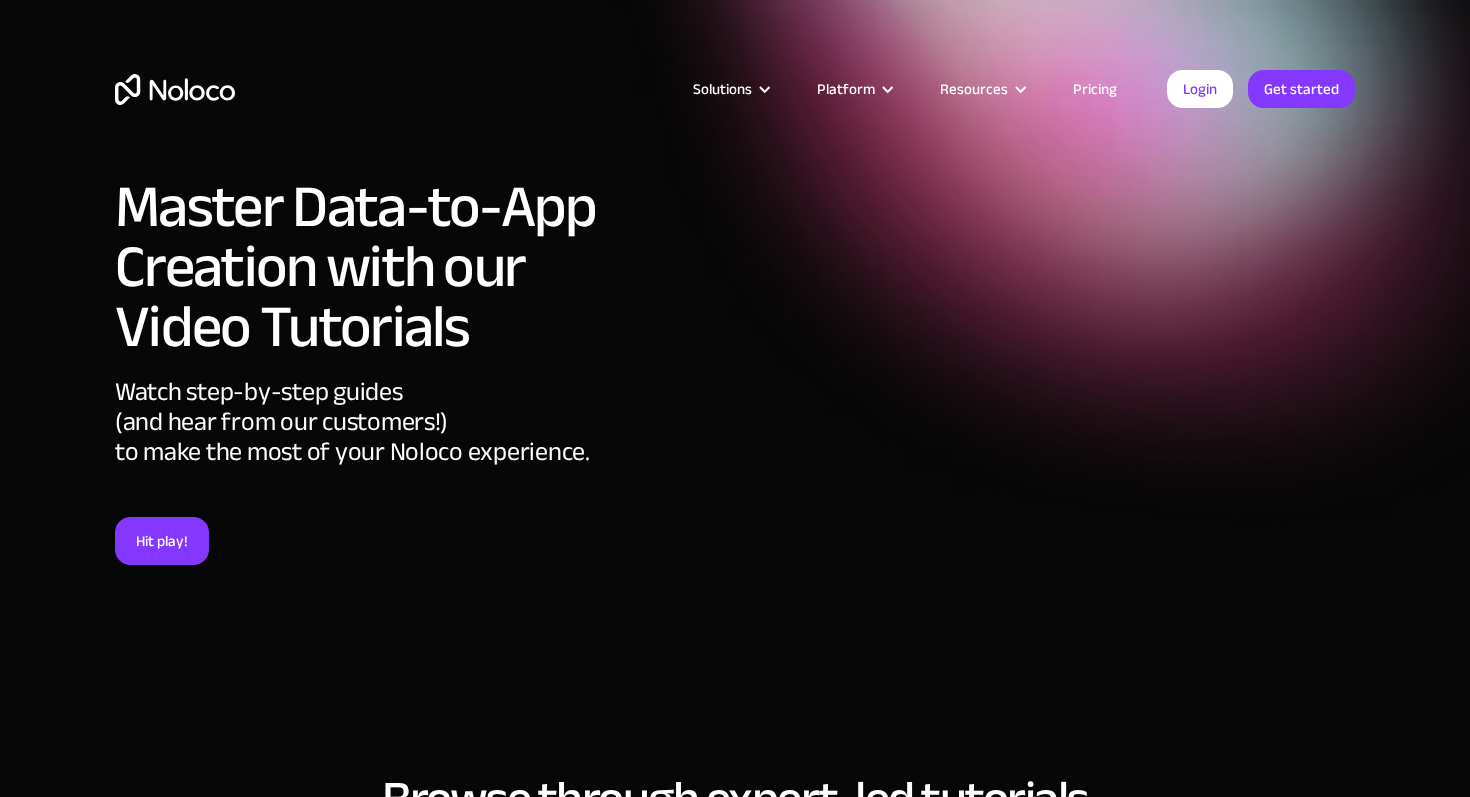 scroll, scrollTop: 0, scrollLeft: 0, axis: both 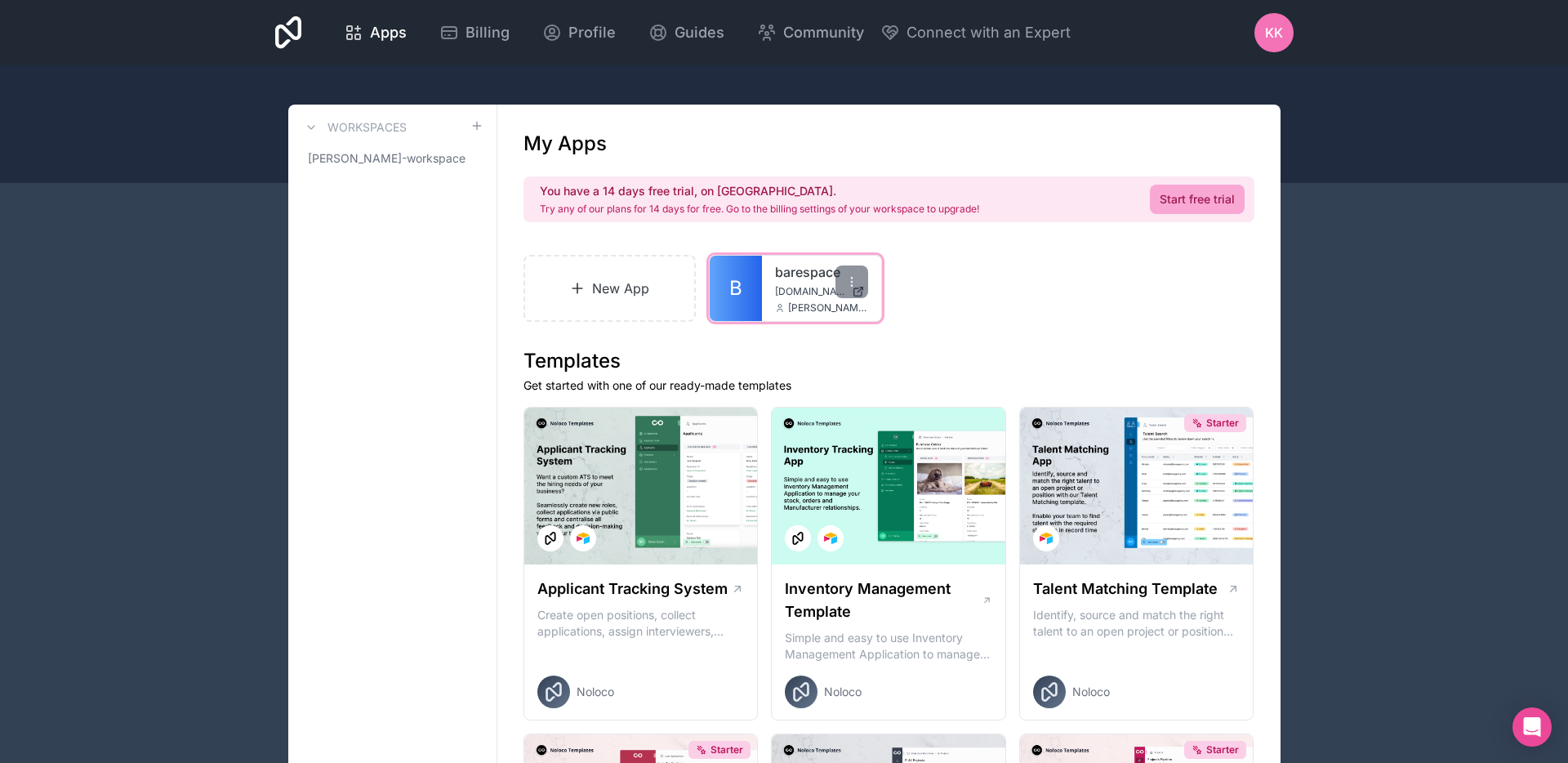 click on "[DOMAIN_NAME]" at bounding box center [810, 292] 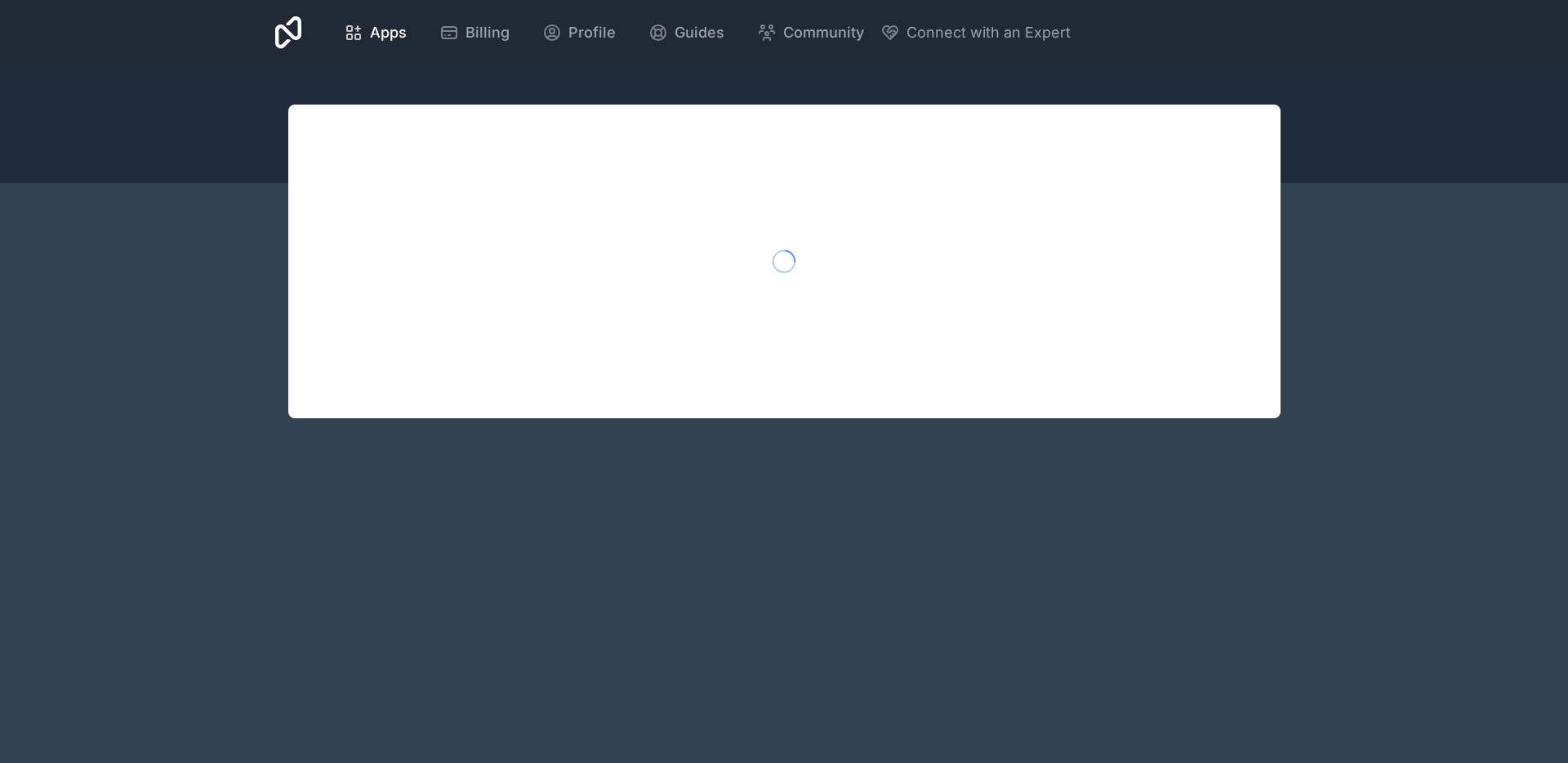 scroll, scrollTop: 0, scrollLeft: 0, axis: both 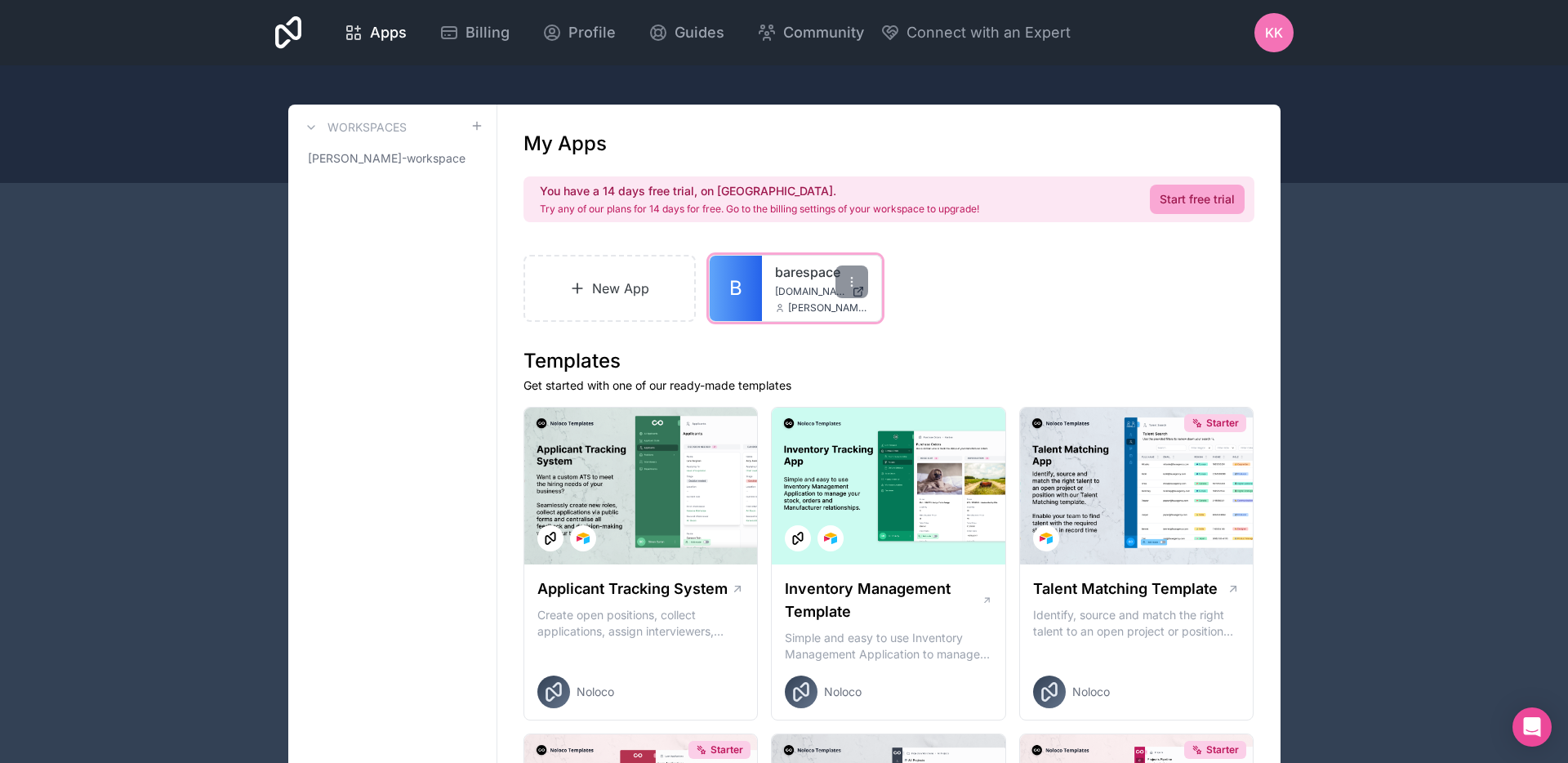 click on "[PERSON_NAME][EMAIL_ADDRESS][DOMAIN_NAME]" at bounding box center (828, 308) 